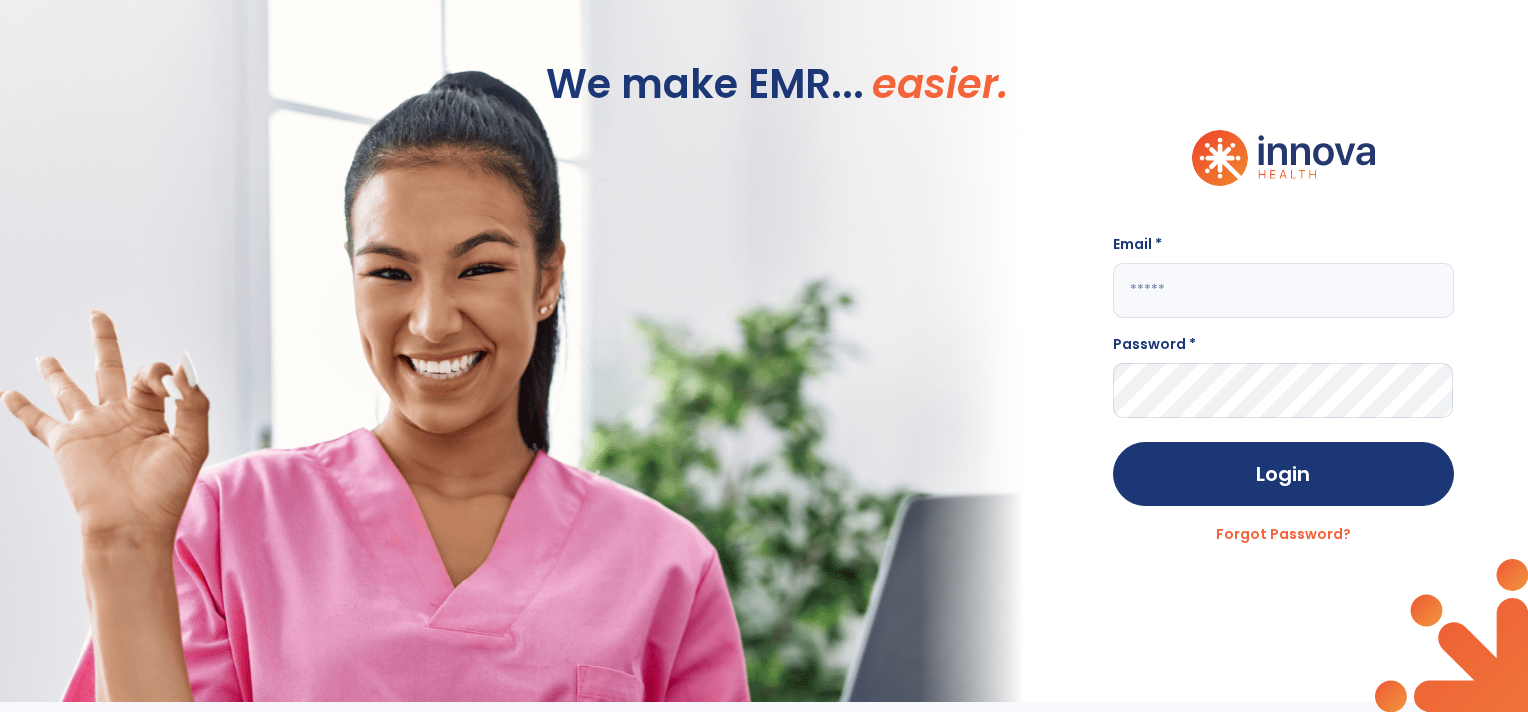 scroll, scrollTop: 0, scrollLeft: 0, axis: both 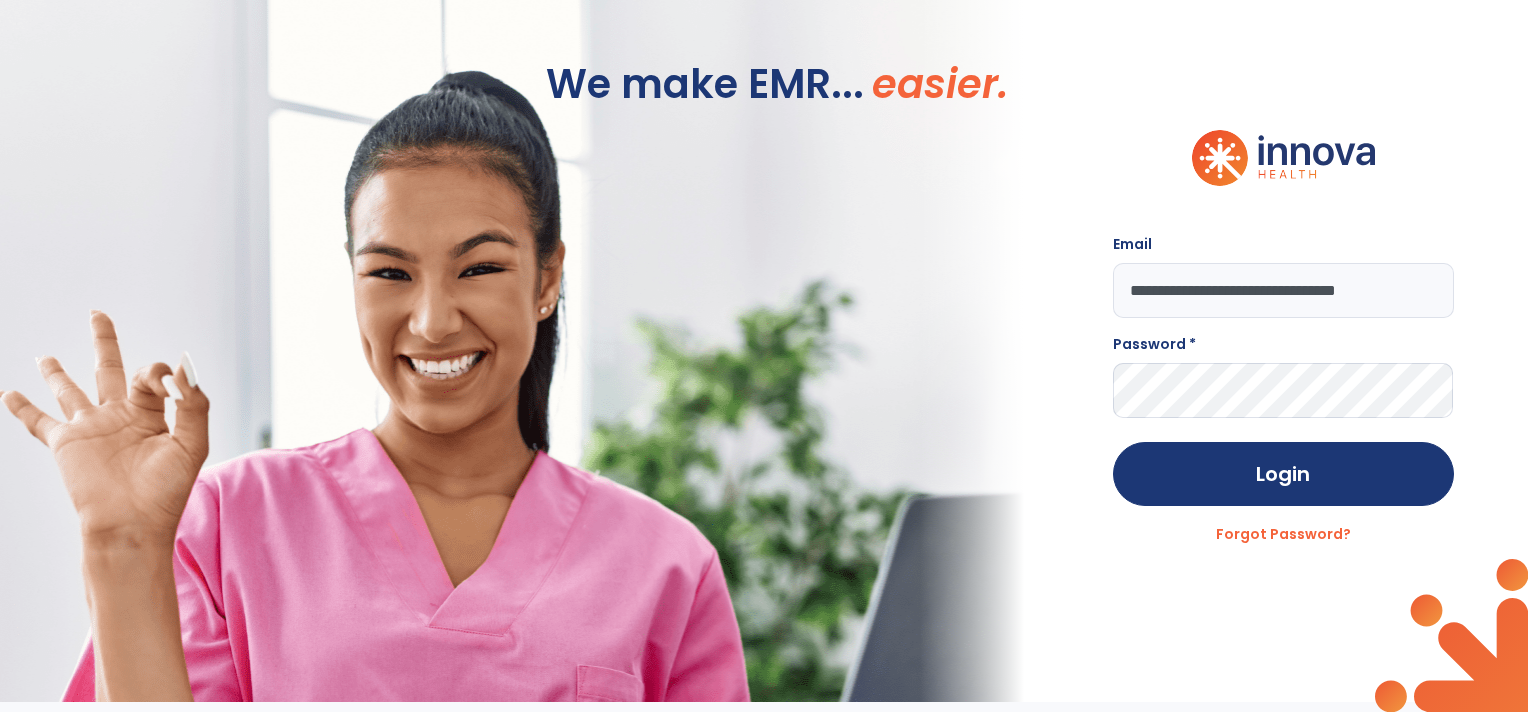 type on "**********" 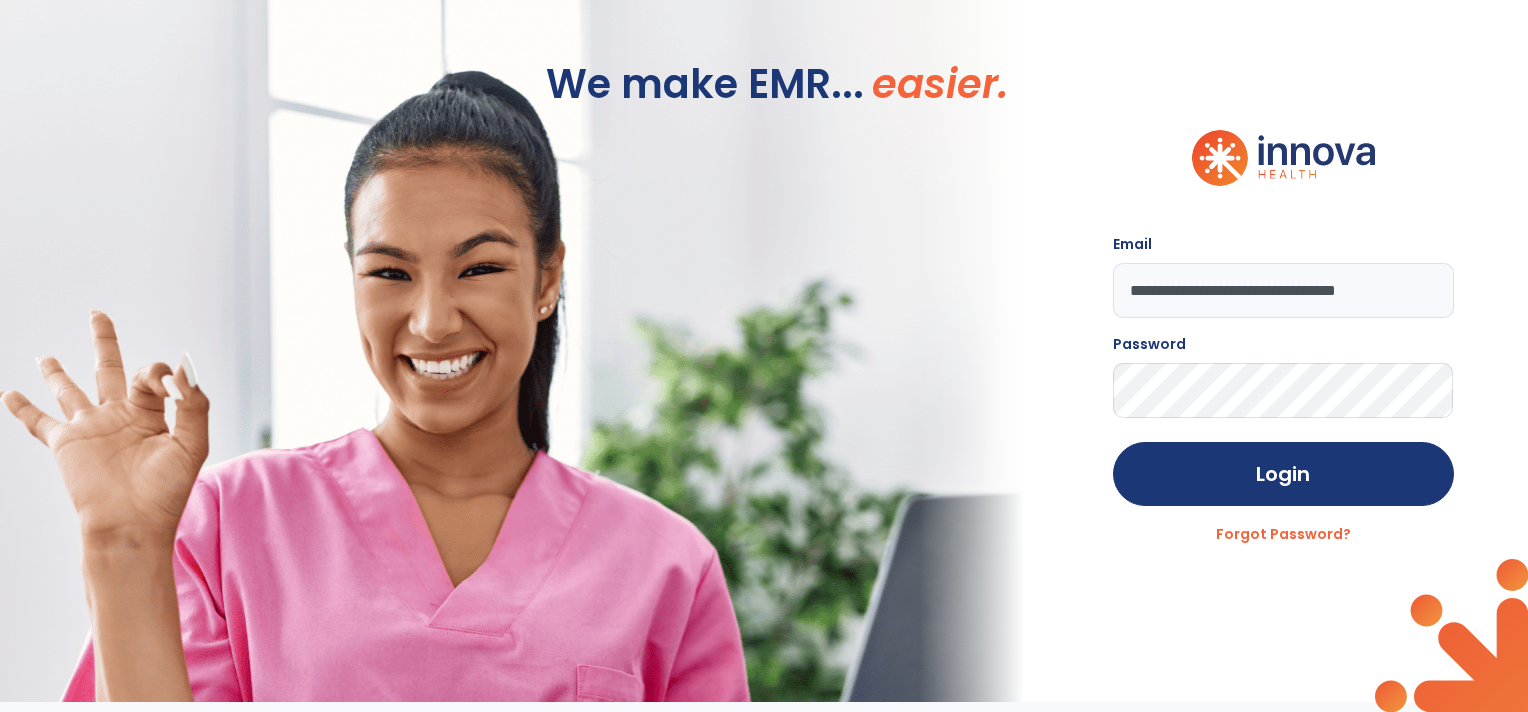 click on "Login" 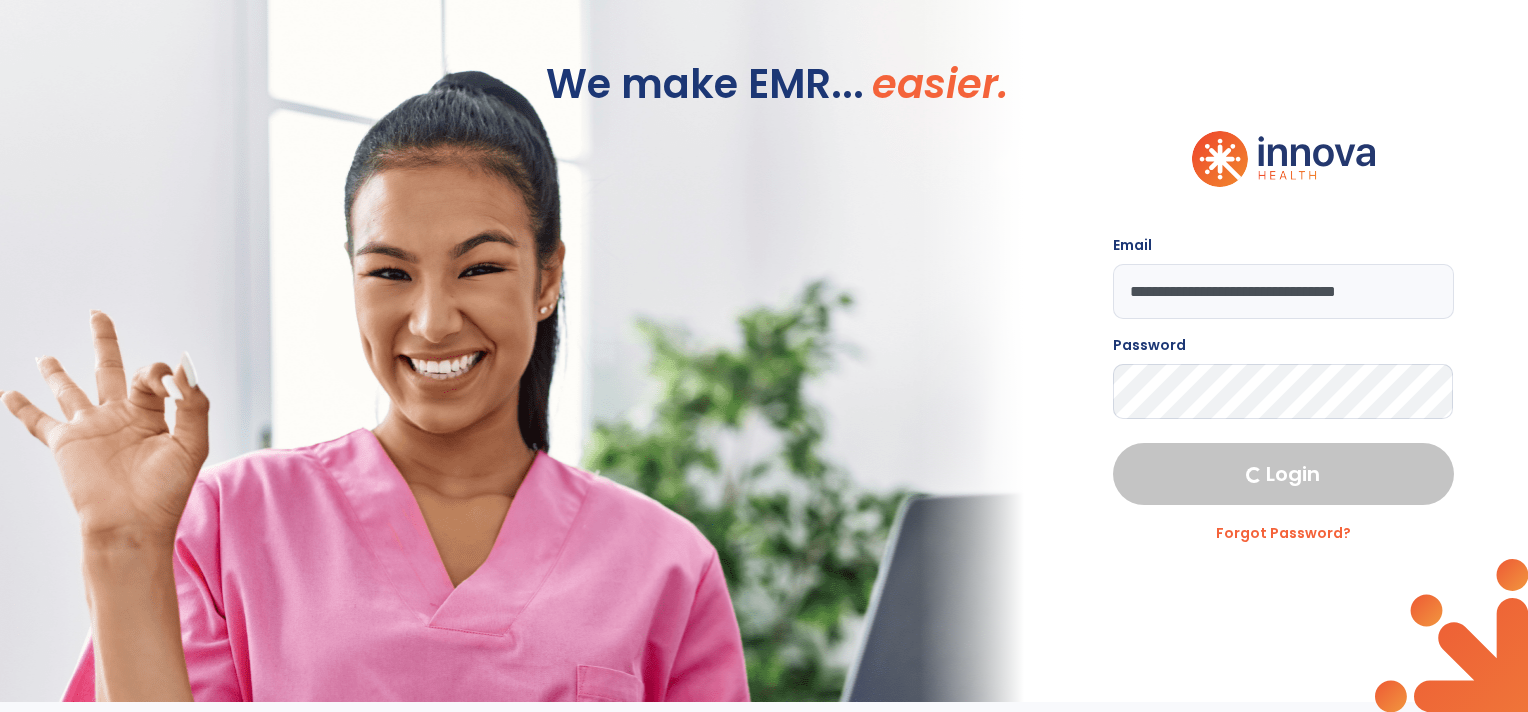 select on "***" 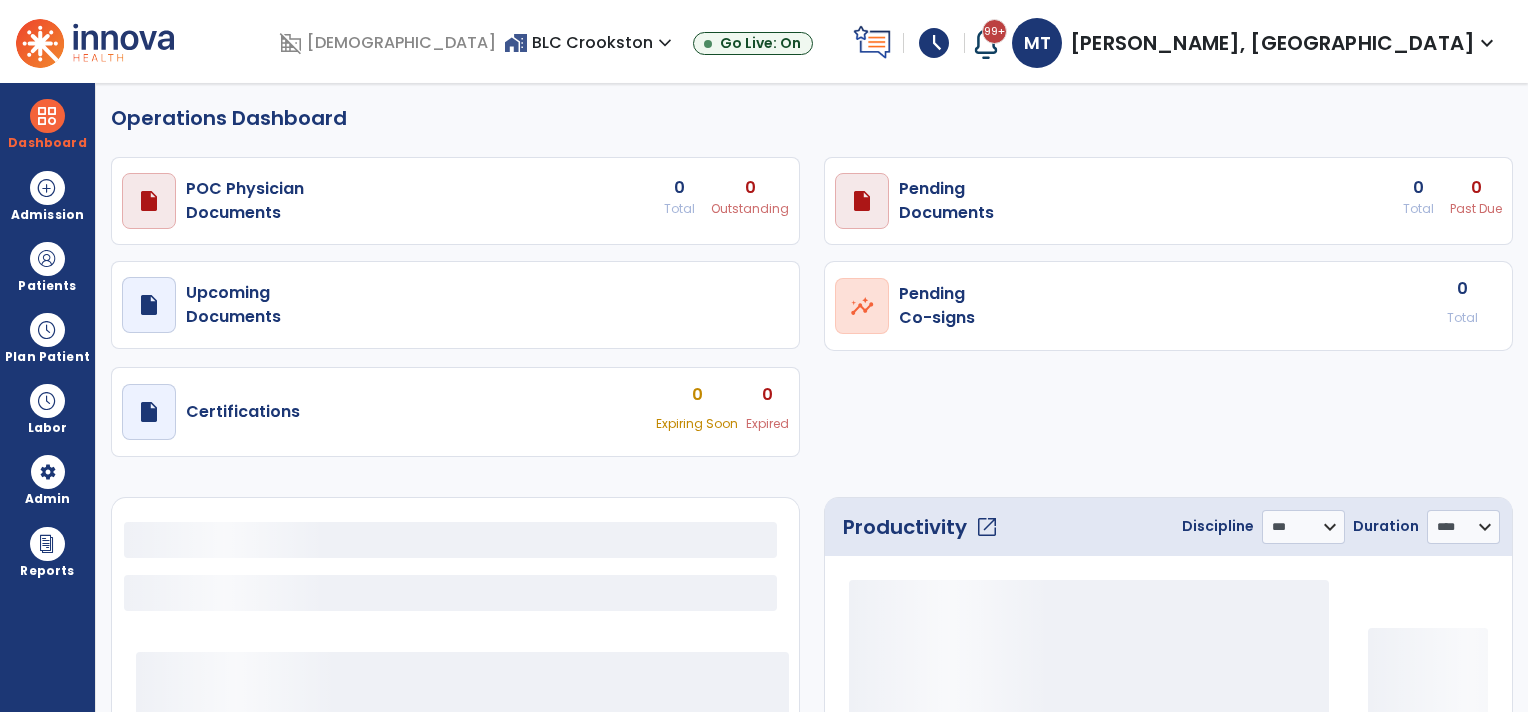 select on "***" 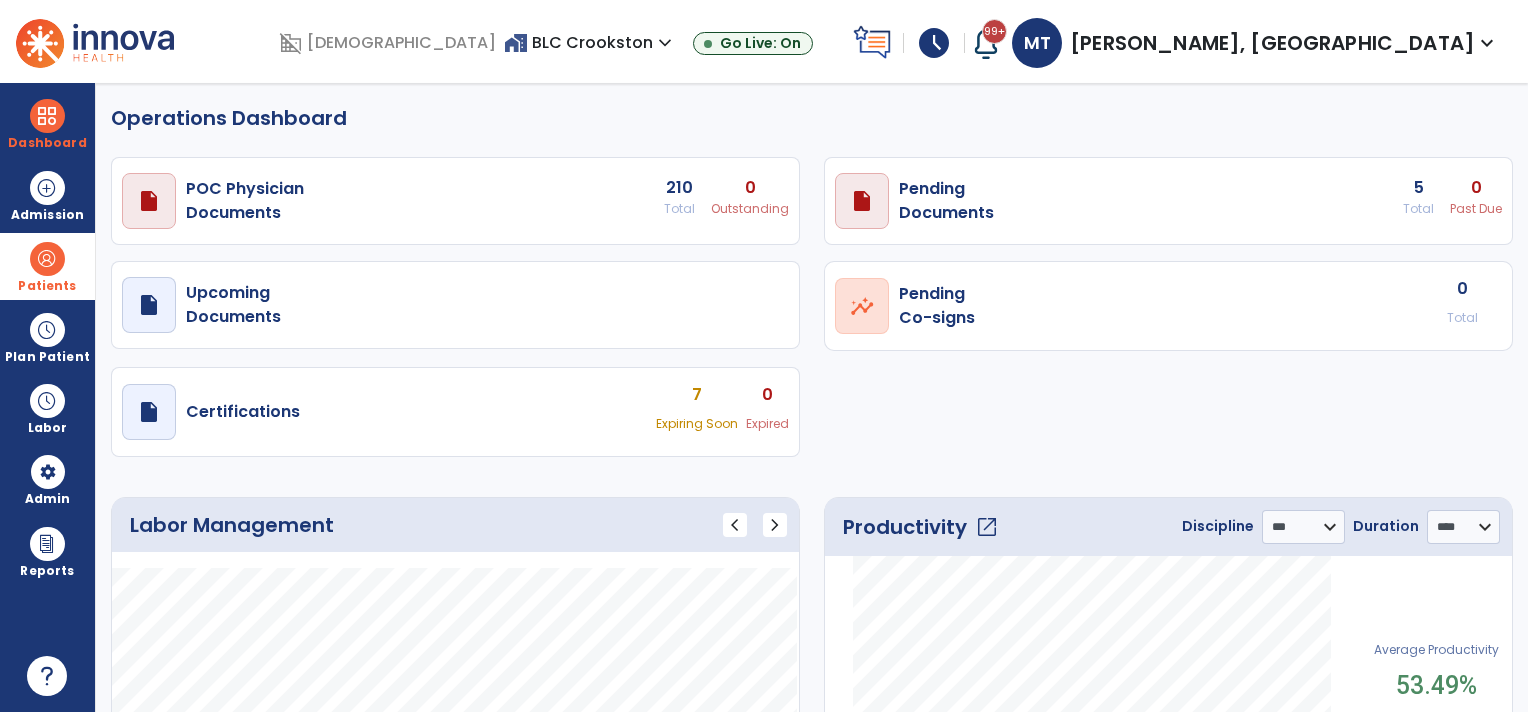 click at bounding box center [47, 259] 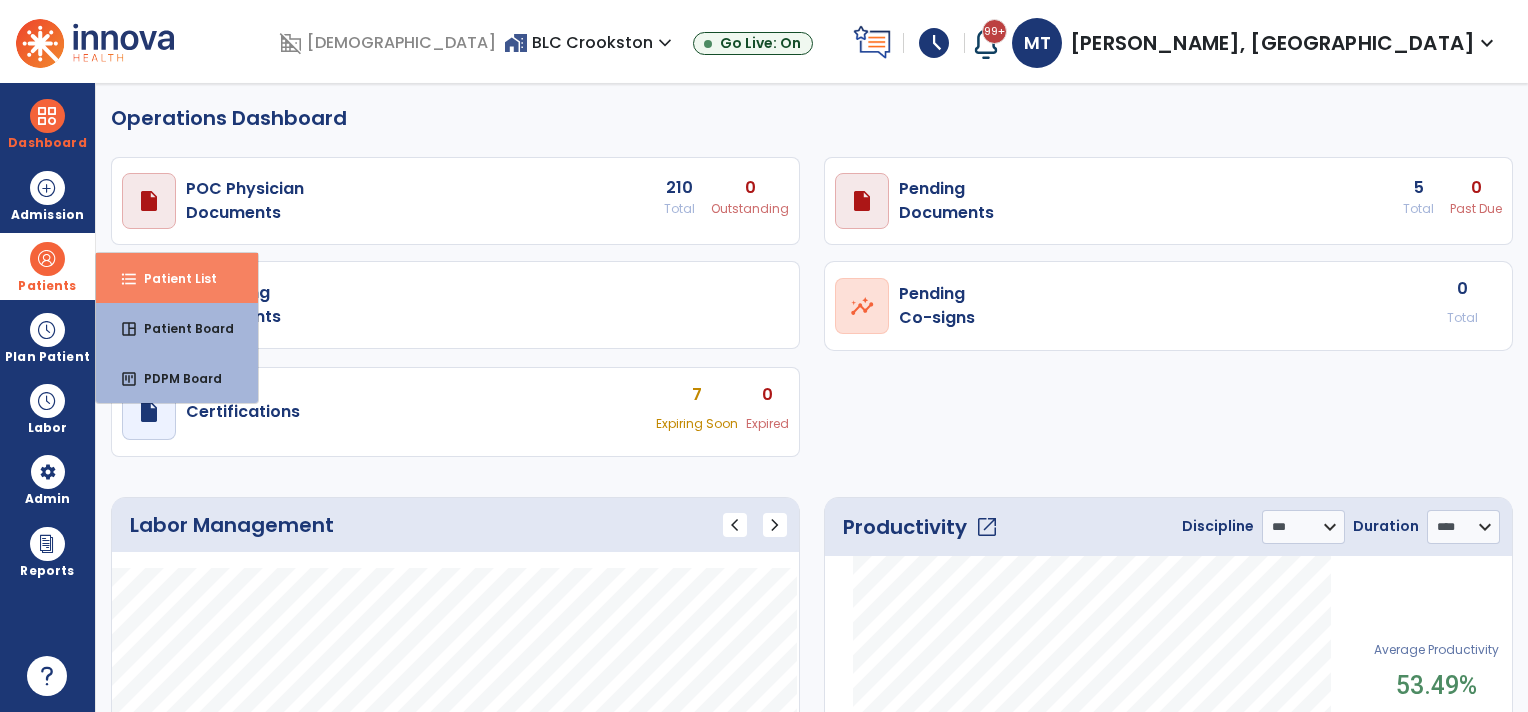 click on "format_list_bulleted  Patient List" at bounding box center [177, 278] 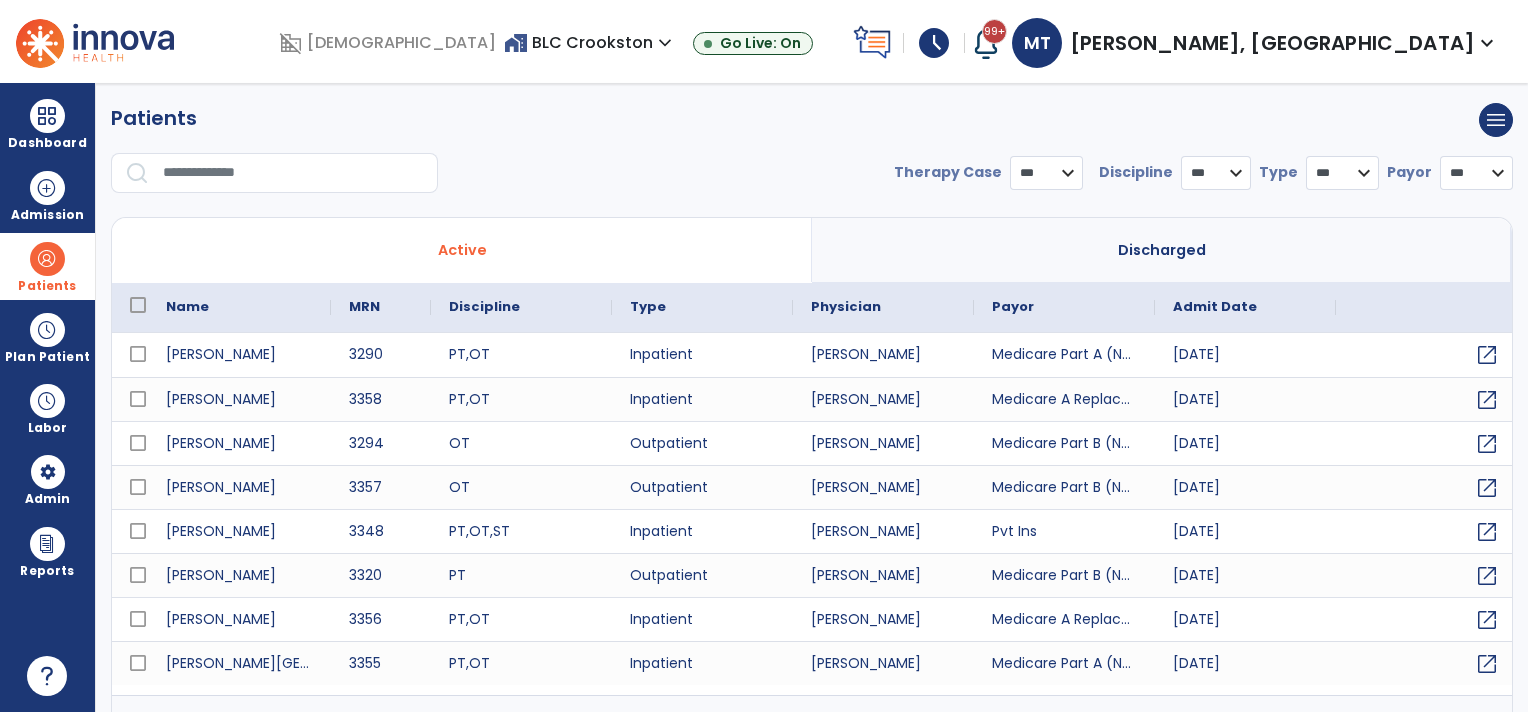 select on "***" 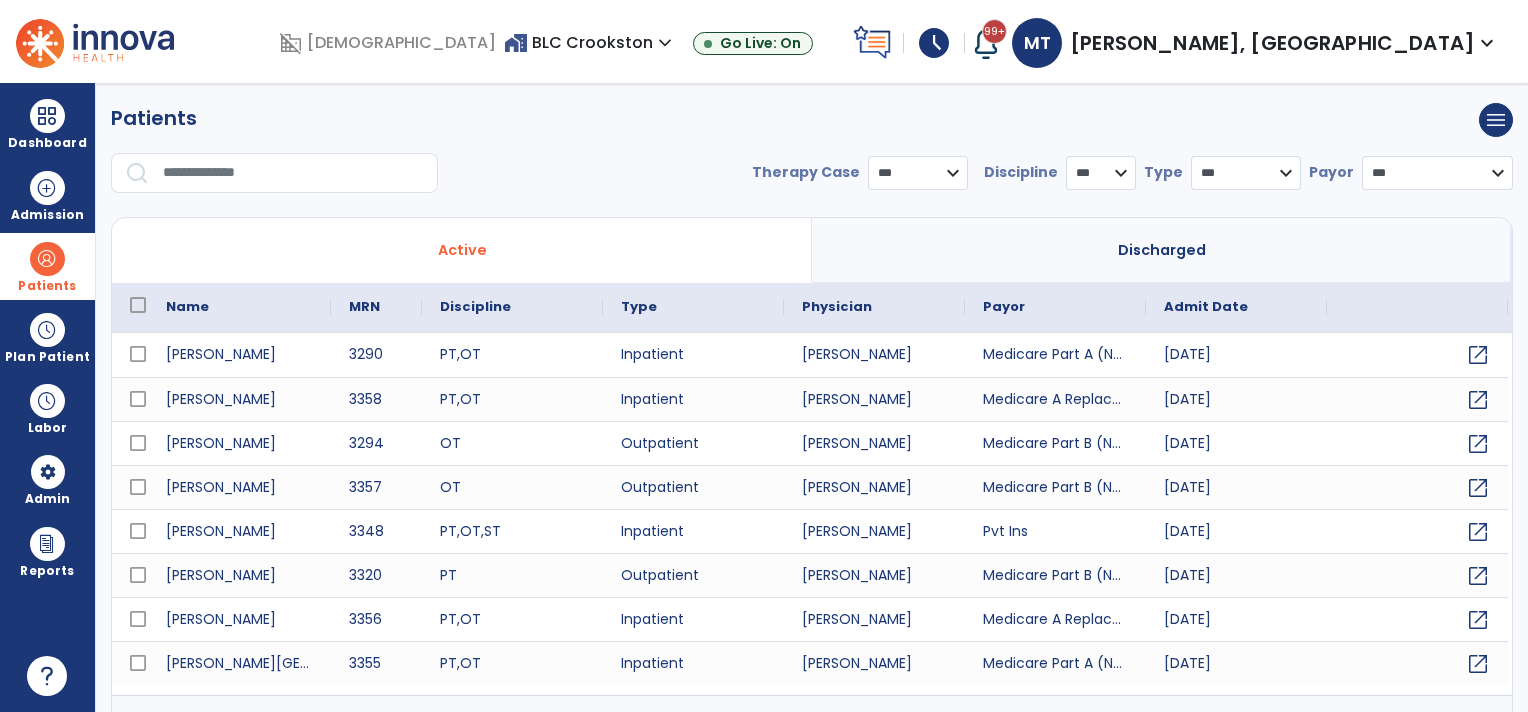 click on "Patients   menu   Add new patient   Print list   Export list" at bounding box center (812, 120) 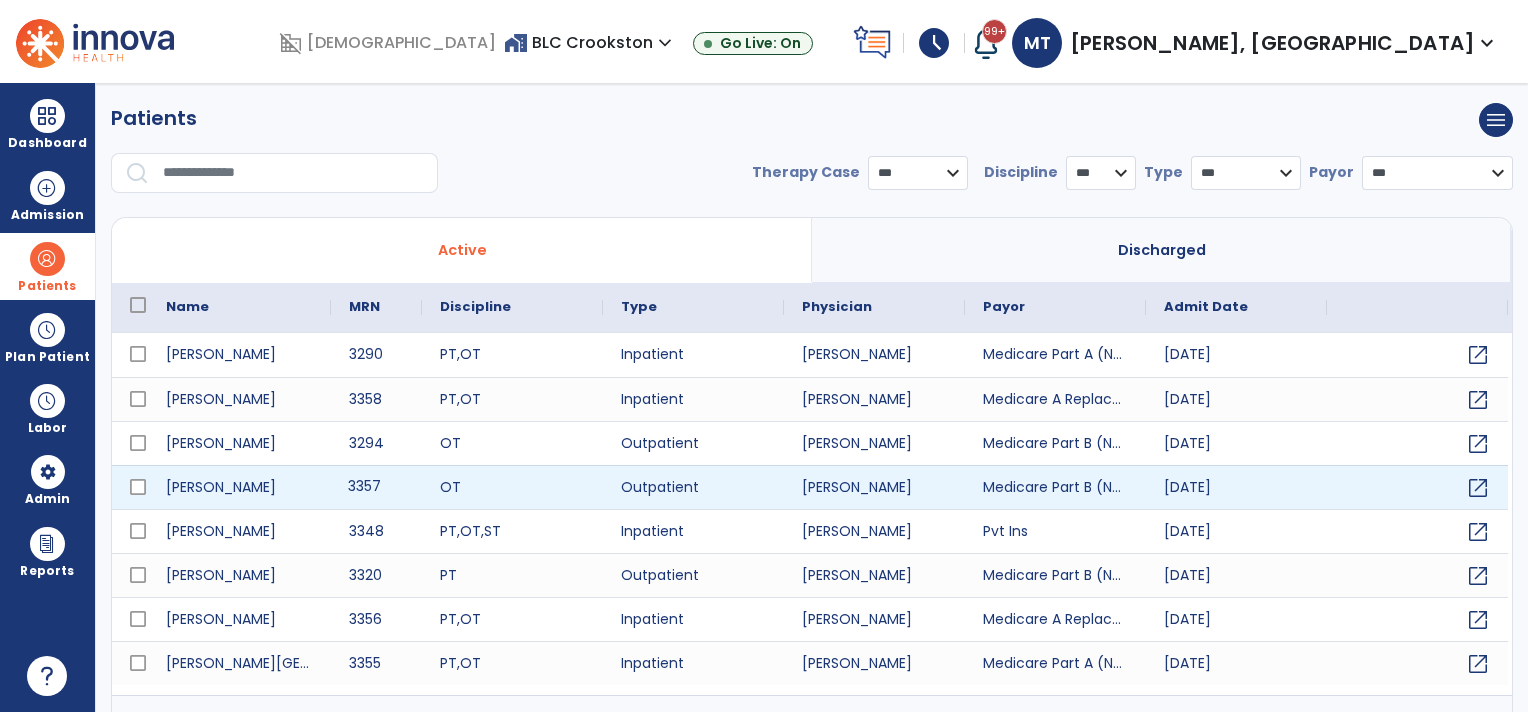 click on "3357" at bounding box center (376, 487) 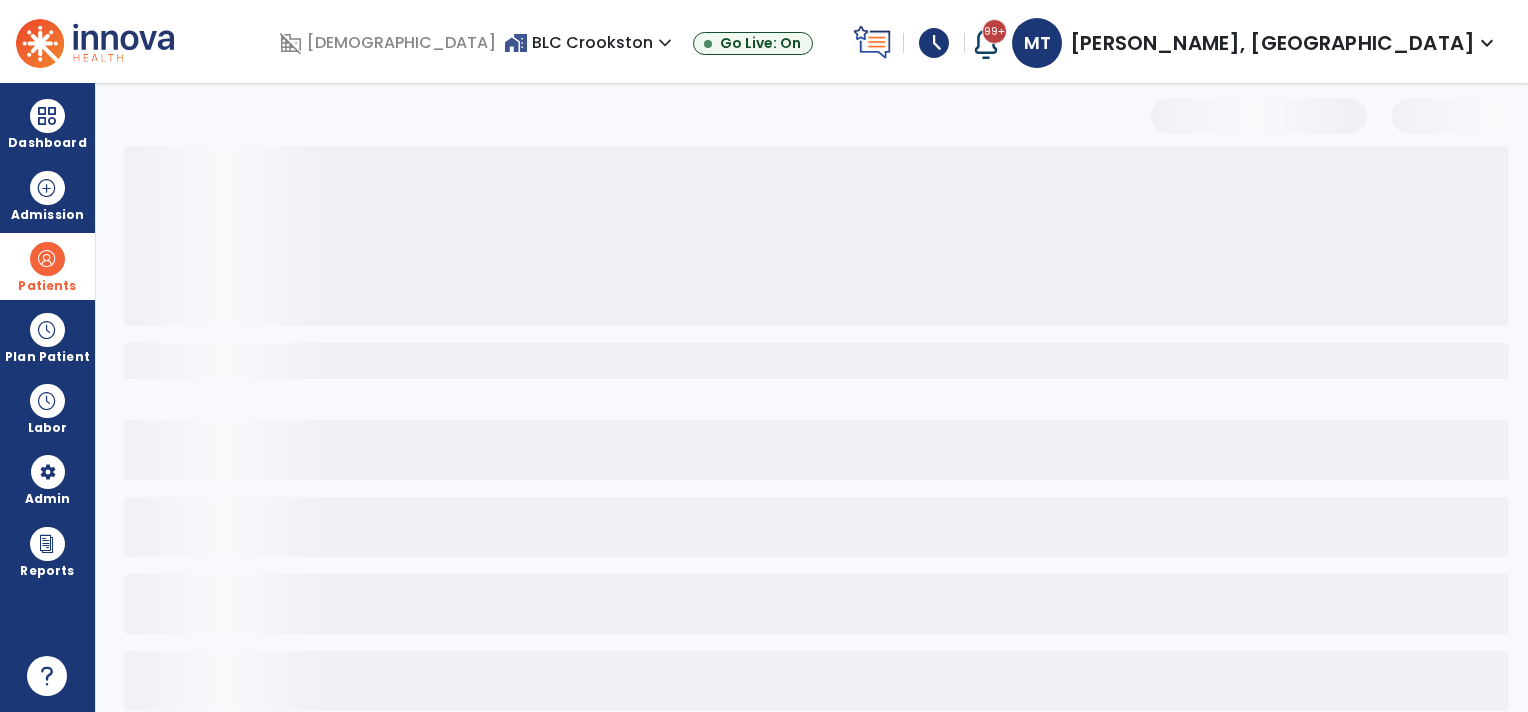 drag, startPoint x: 377, startPoint y: 472, endPoint x: 1101, endPoint y: 100, distance: 813.9779 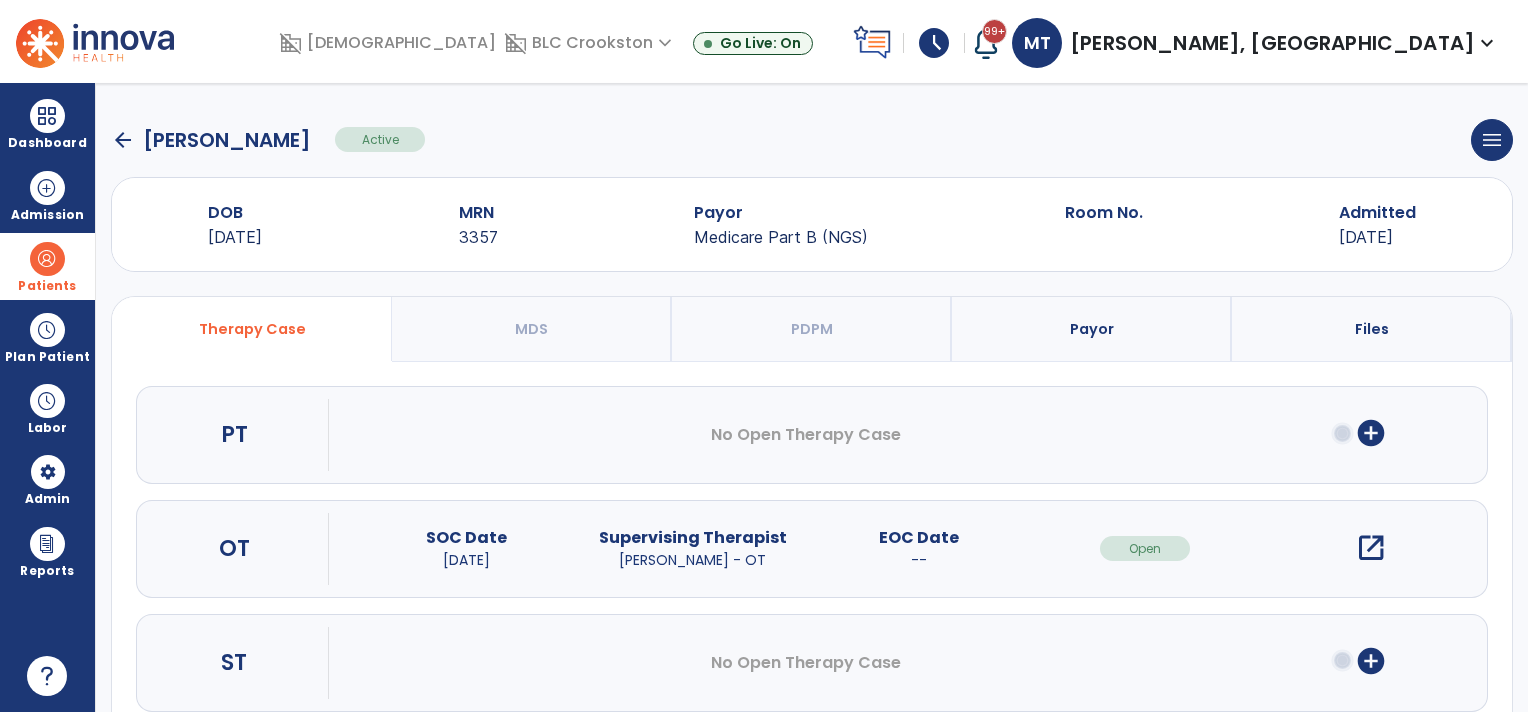 click on "open_in_new" at bounding box center (1371, 548) 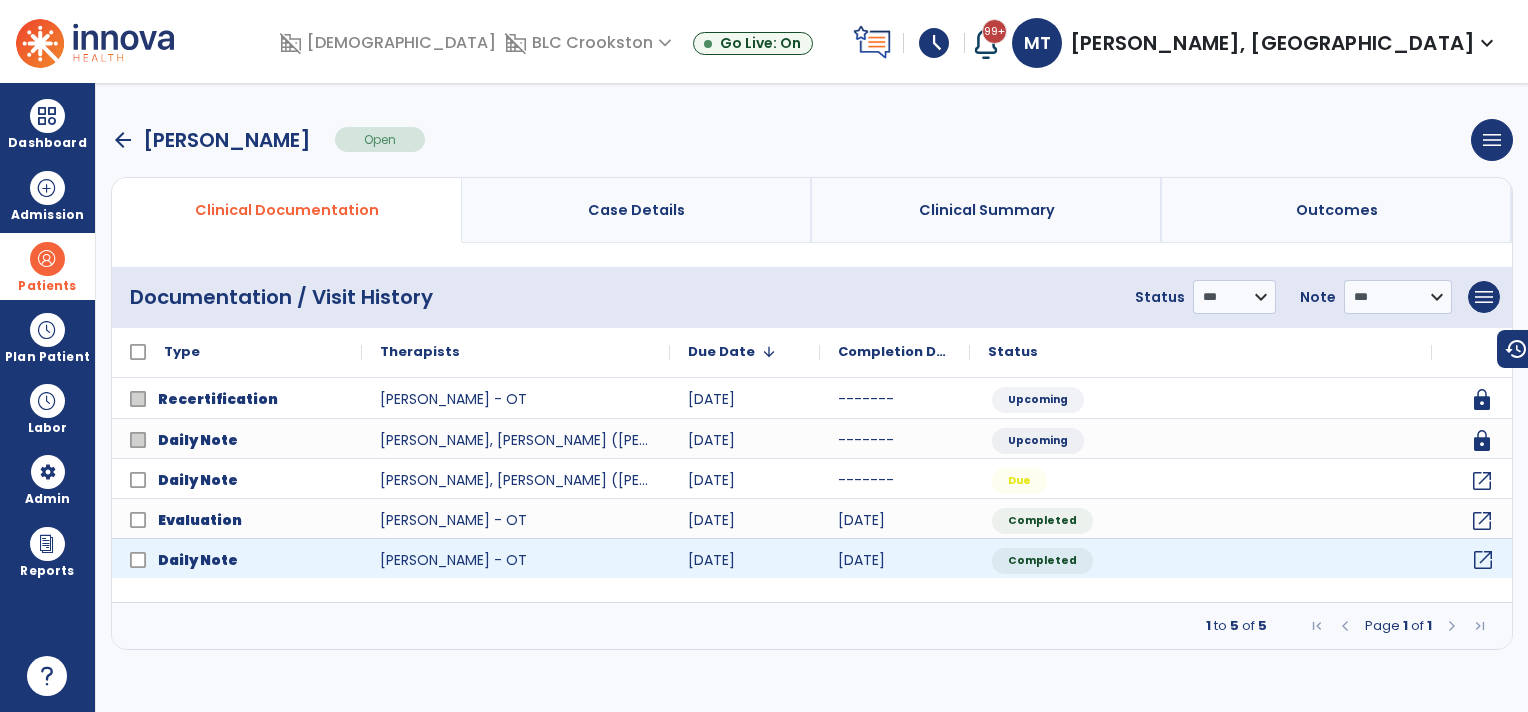 click on "open_in_new" 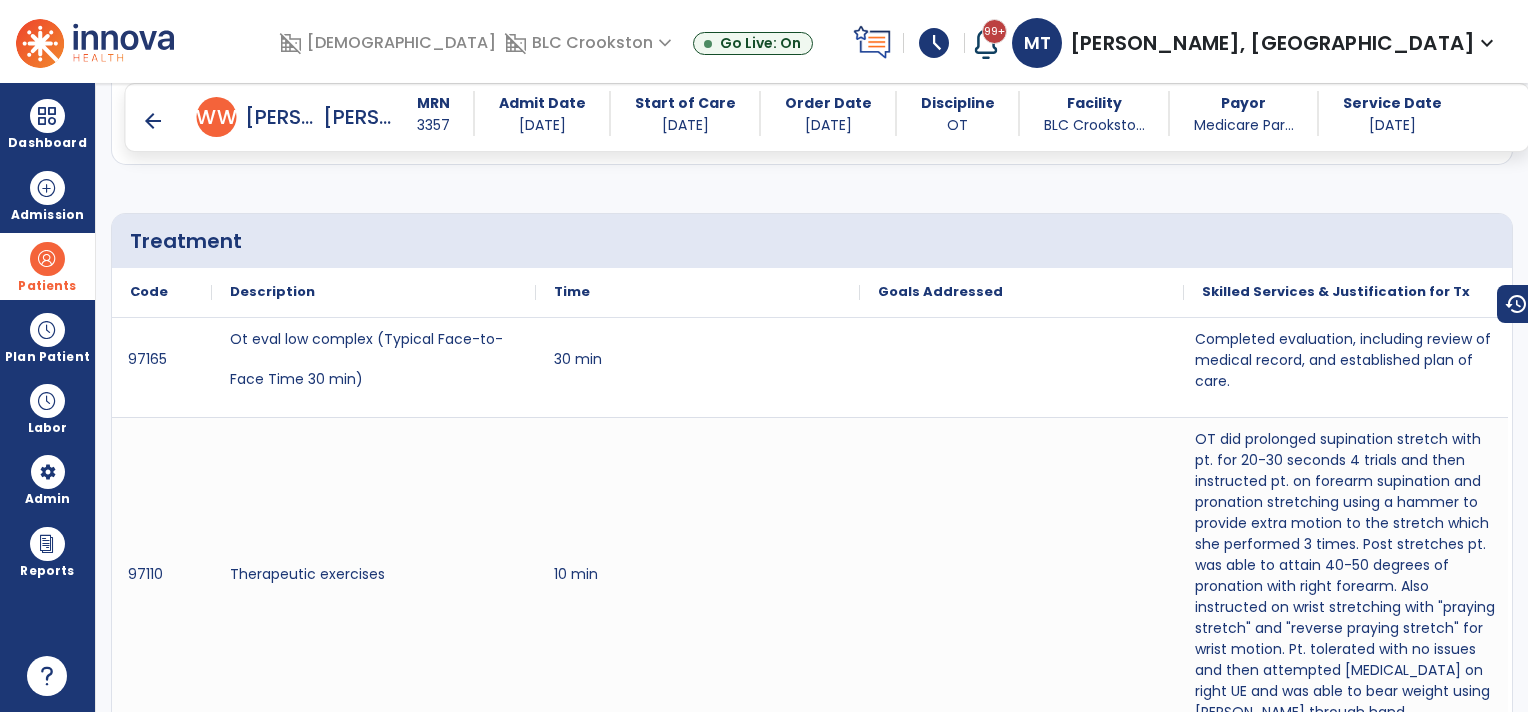 scroll, scrollTop: 1200, scrollLeft: 0, axis: vertical 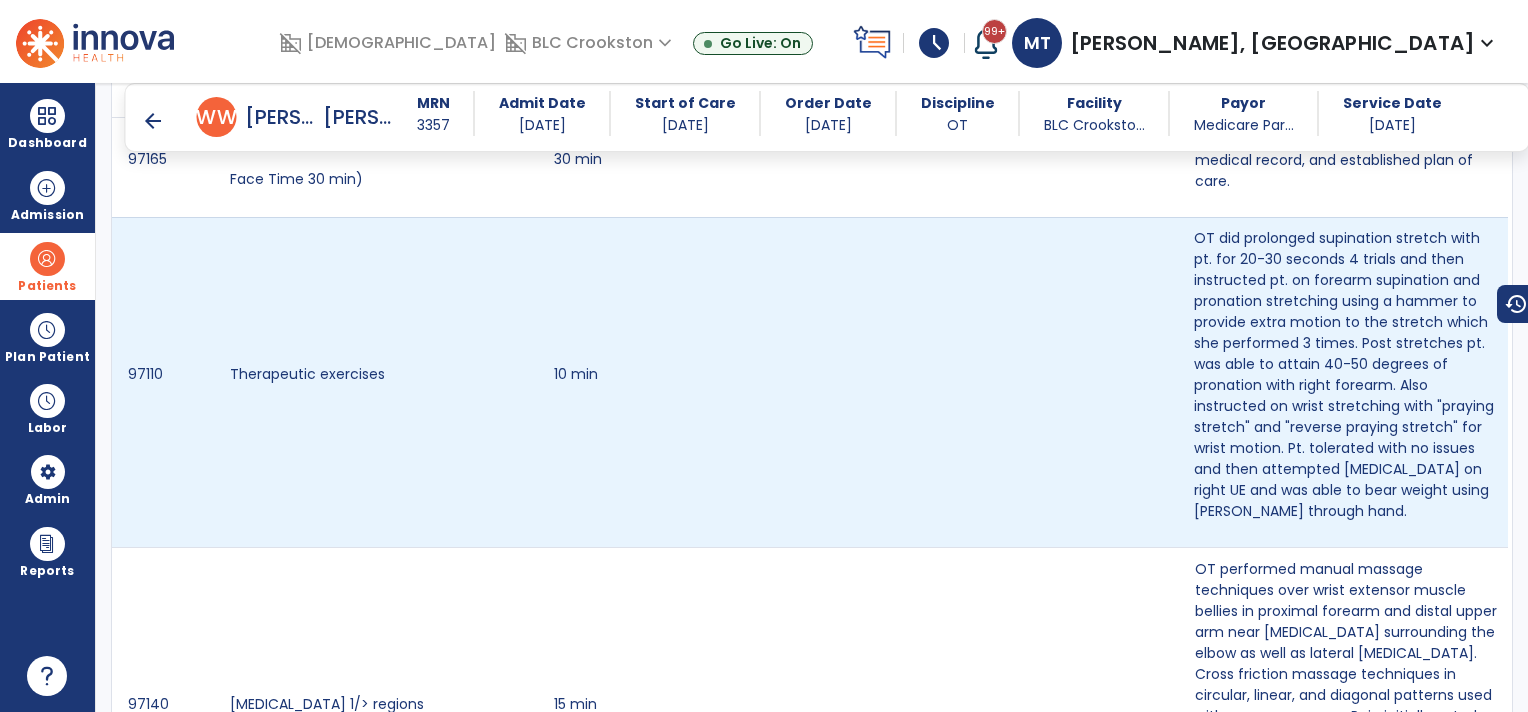 click on "OT did prolonged supination stretch with pt. for 20-30 seconds 4 trials and then instructed pt. on forearm supination and pronation stretching using a hammer to provide extra motion to the stretch which she performed 3 times. Post stretches pt. was able to attain 40-50 degrees of pronation with right forearm.  Also instructed on wrist stretching with "praying stretch" and "reverse praying stretch" for wrist motion.  Pt. tolerated with no issues and then attempted [MEDICAL_DATA] on right UE and was able to bear weight using [PERSON_NAME] through hand." at bounding box center (1346, 375) 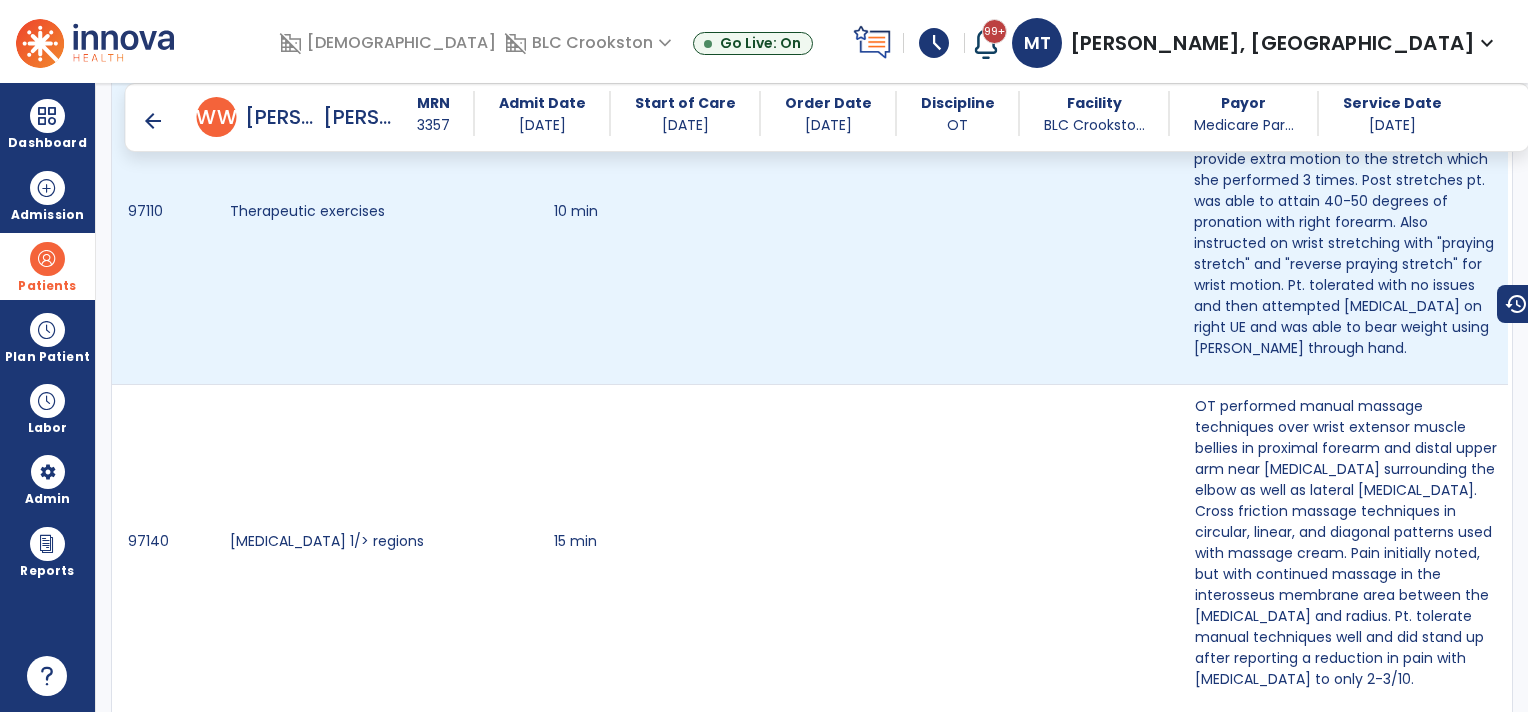 scroll, scrollTop: 1363, scrollLeft: 0, axis: vertical 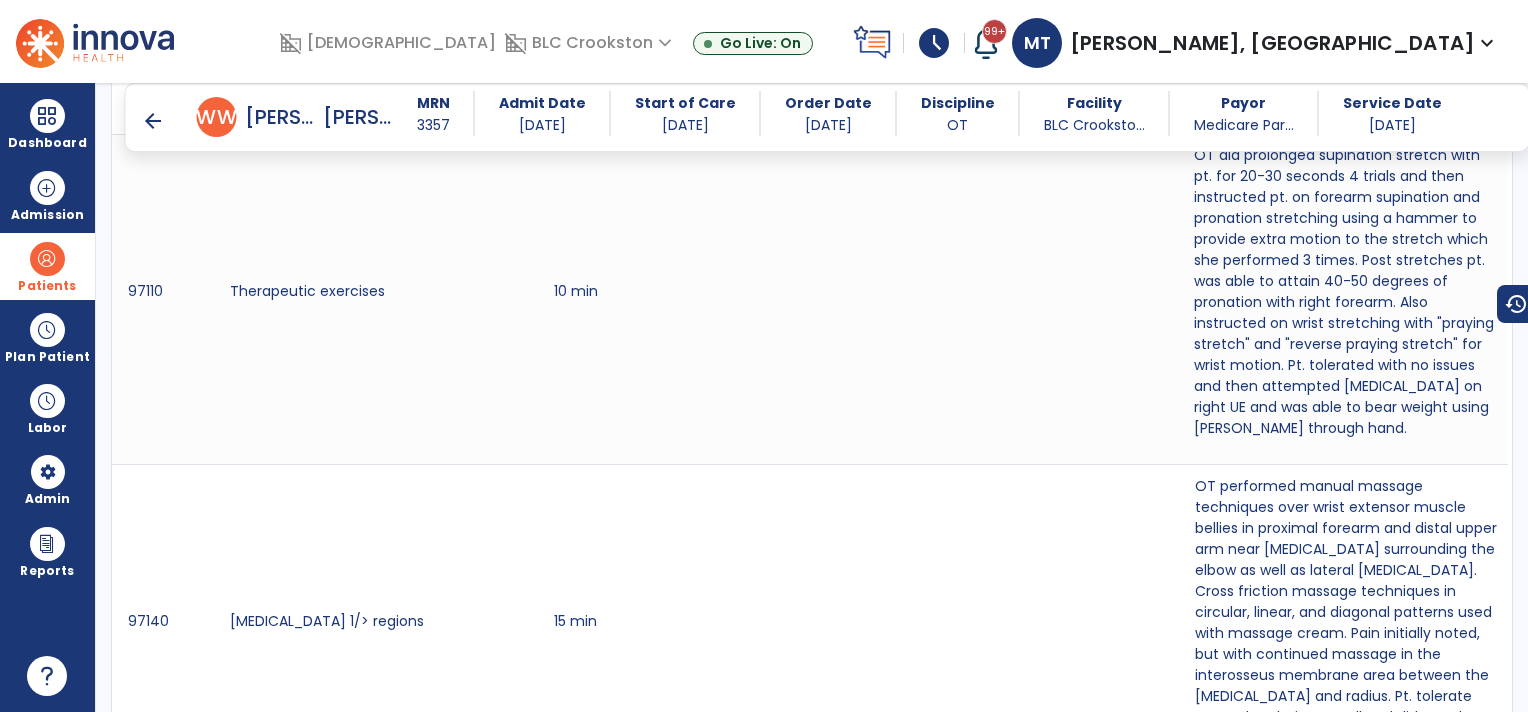 click on "arrow_back" at bounding box center (153, 121) 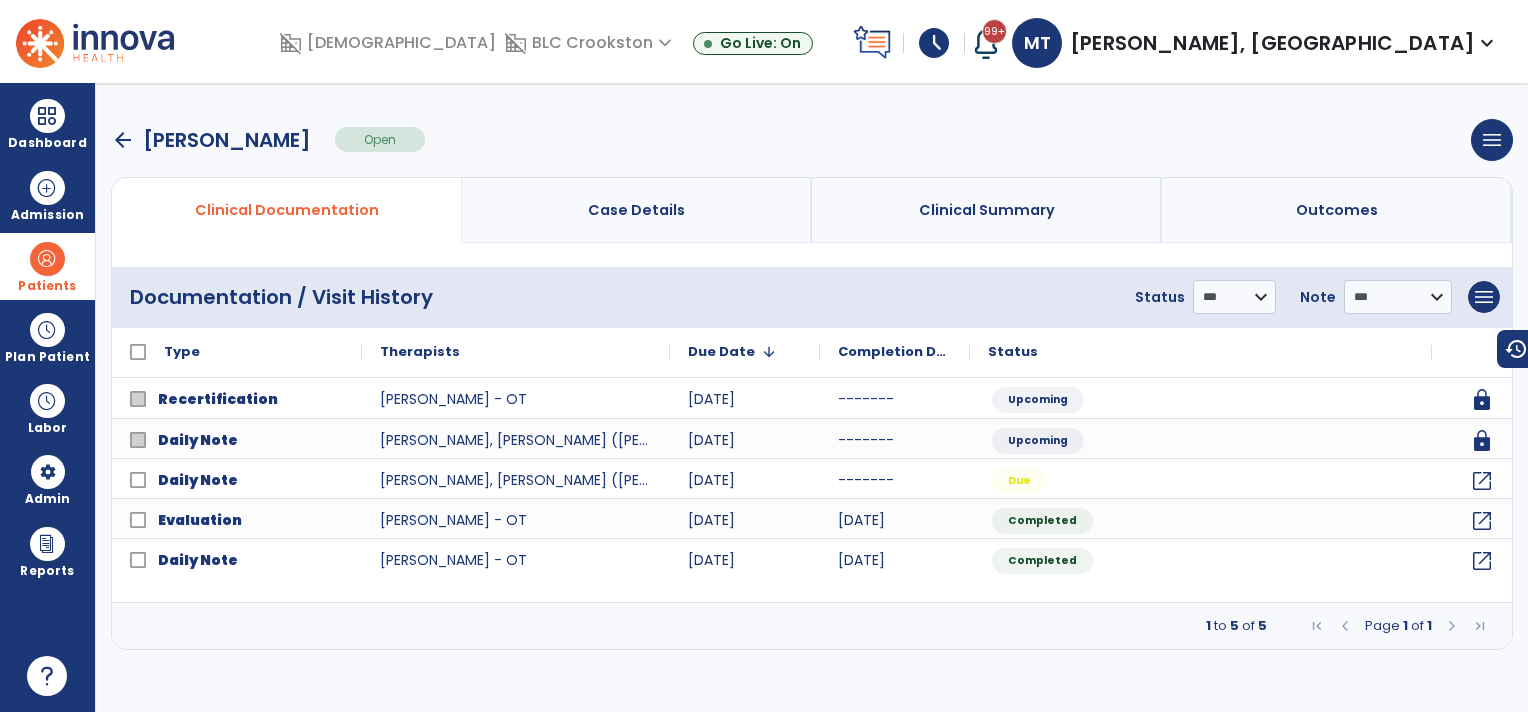 scroll, scrollTop: 0, scrollLeft: 0, axis: both 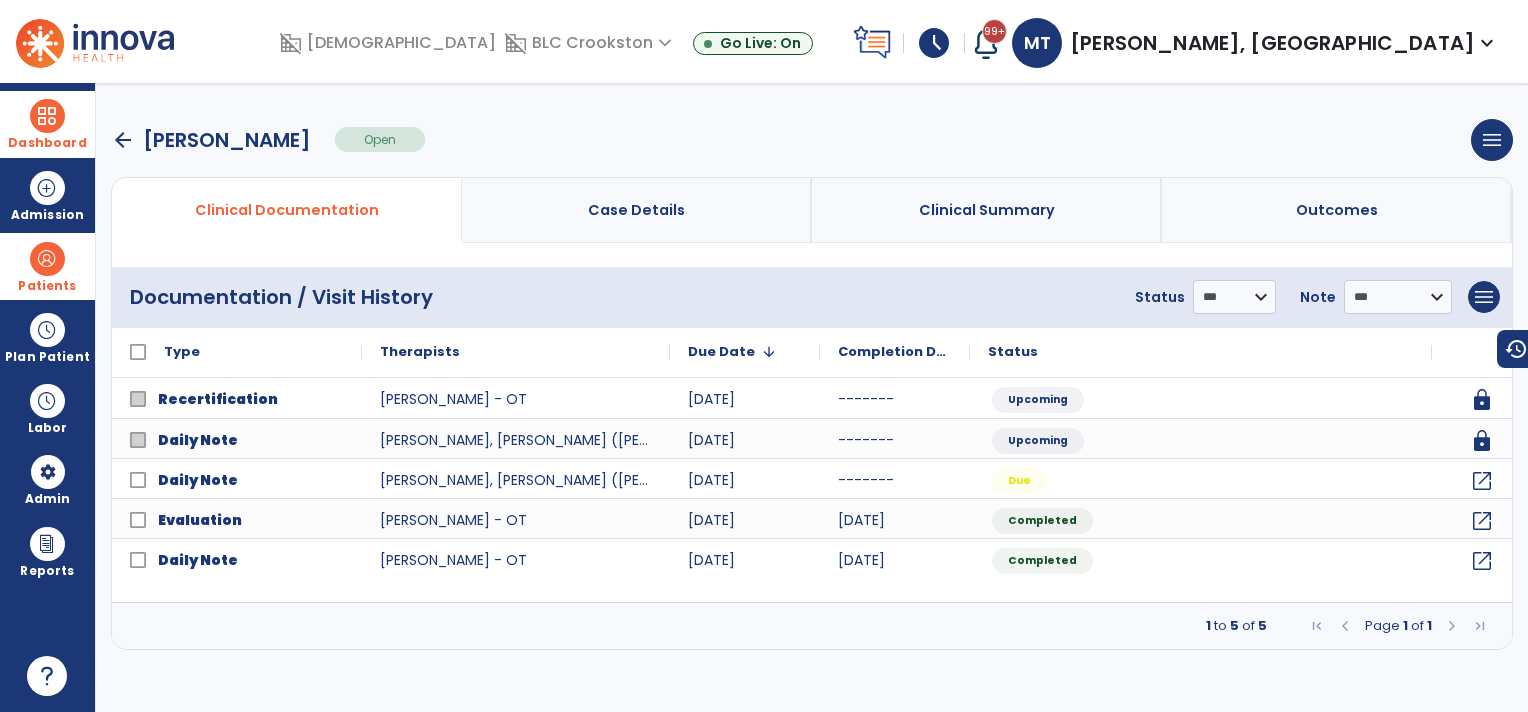 click on "Dashboard" at bounding box center (47, 124) 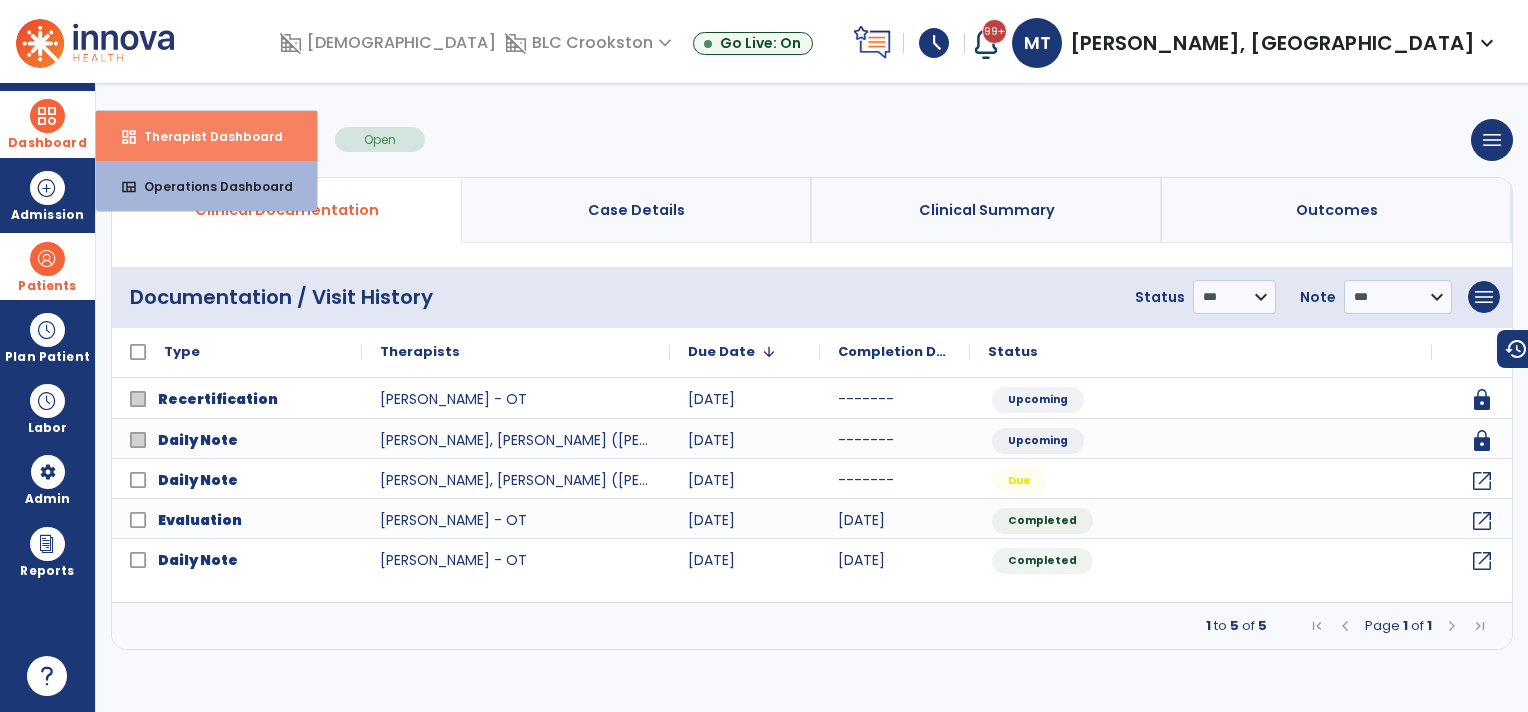 click on "Therapist Dashboard" at bounding box center [205, 136] 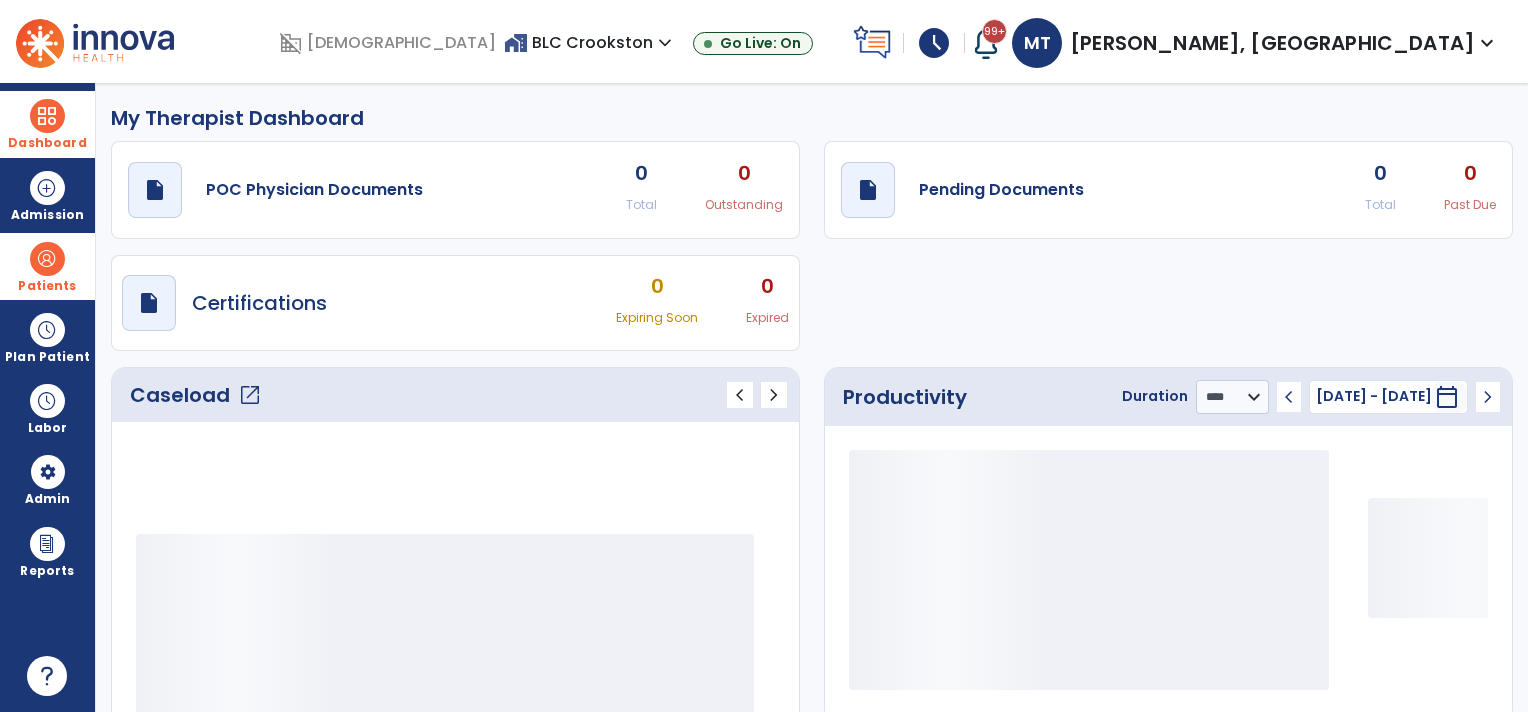 drag, startPoint x: 156, startPoint y: 142, endPoint x: 282, endPoint y: 118, distance: 128.26535 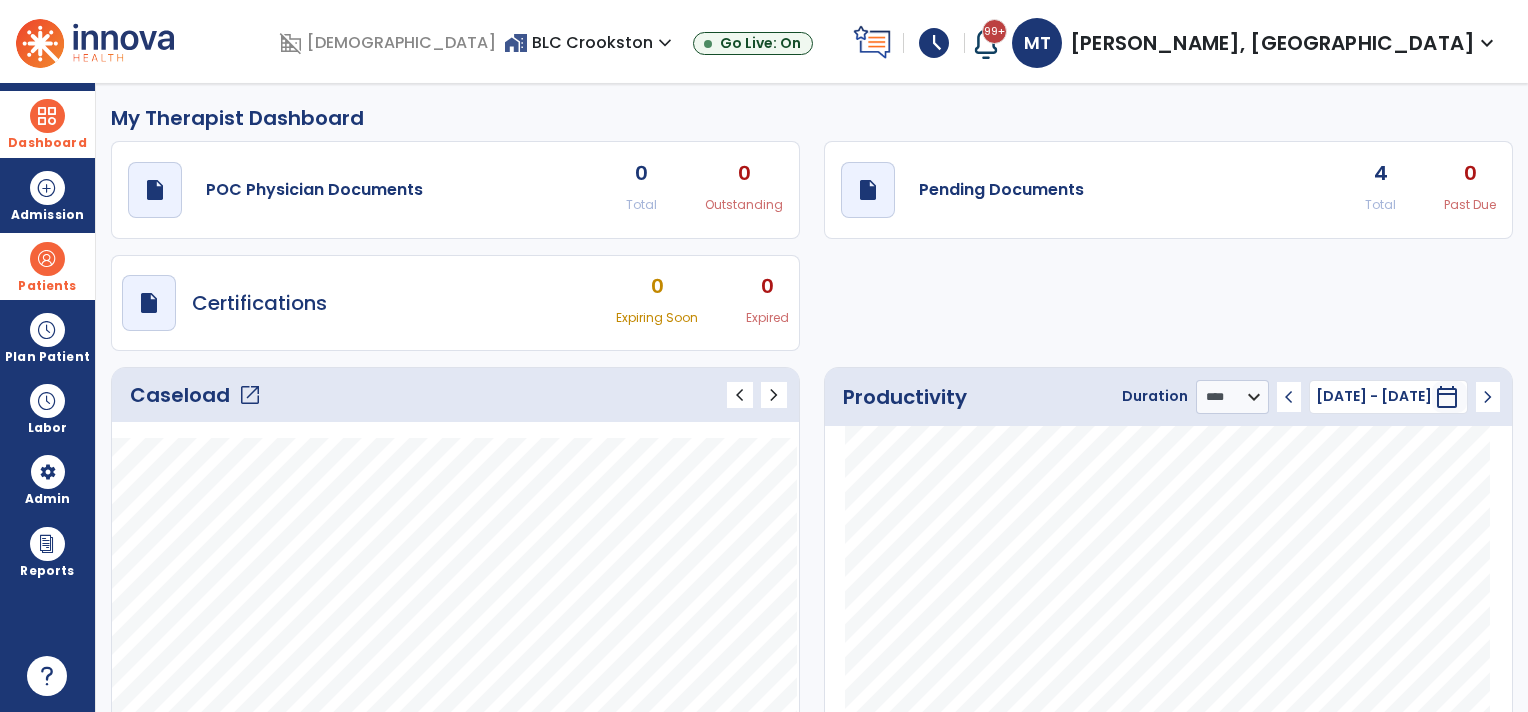 click on "open_in_new" 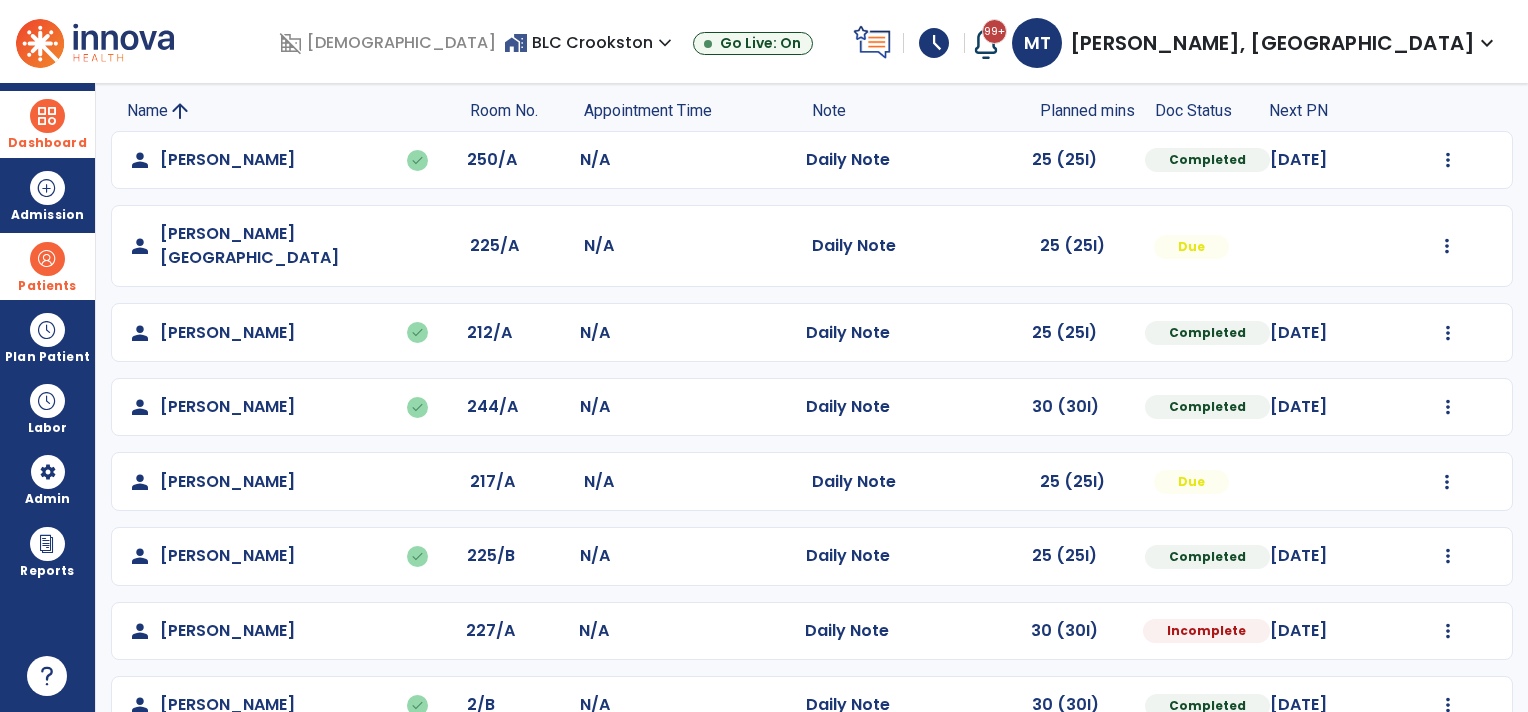 scroll, scrollTop: 200, scrollLeft: 0, axis: vertical 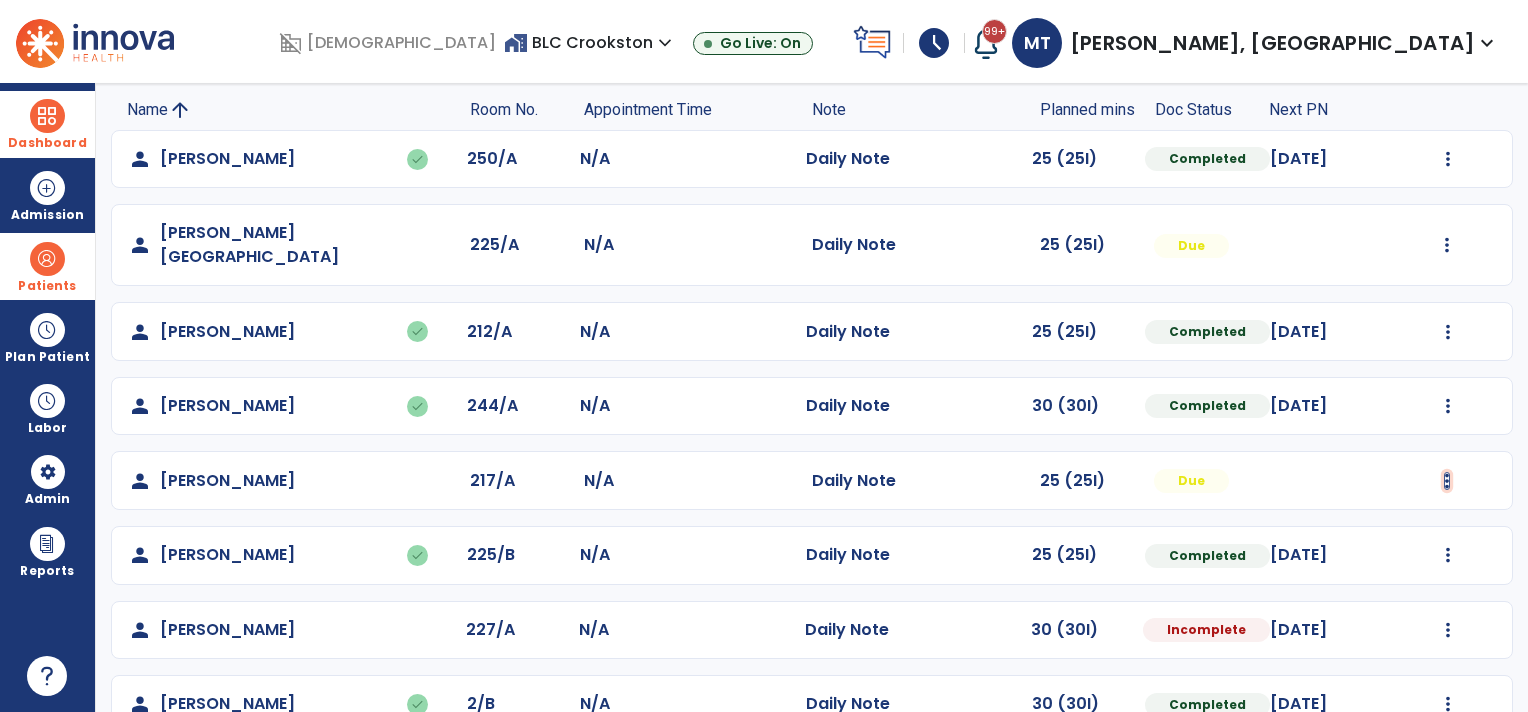 click at bounding box center (1448, 159) 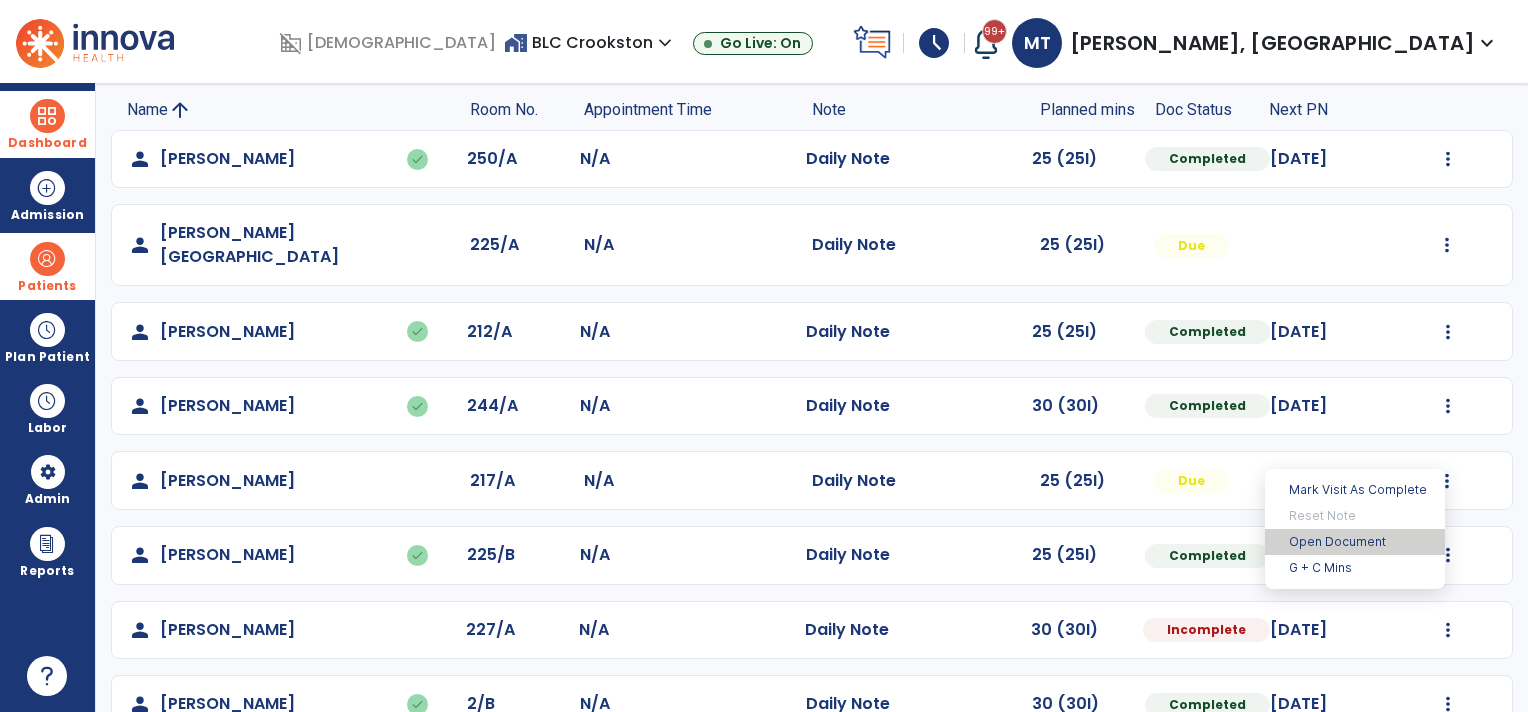 click on "Open Document" at bounding box center [1355, 542] 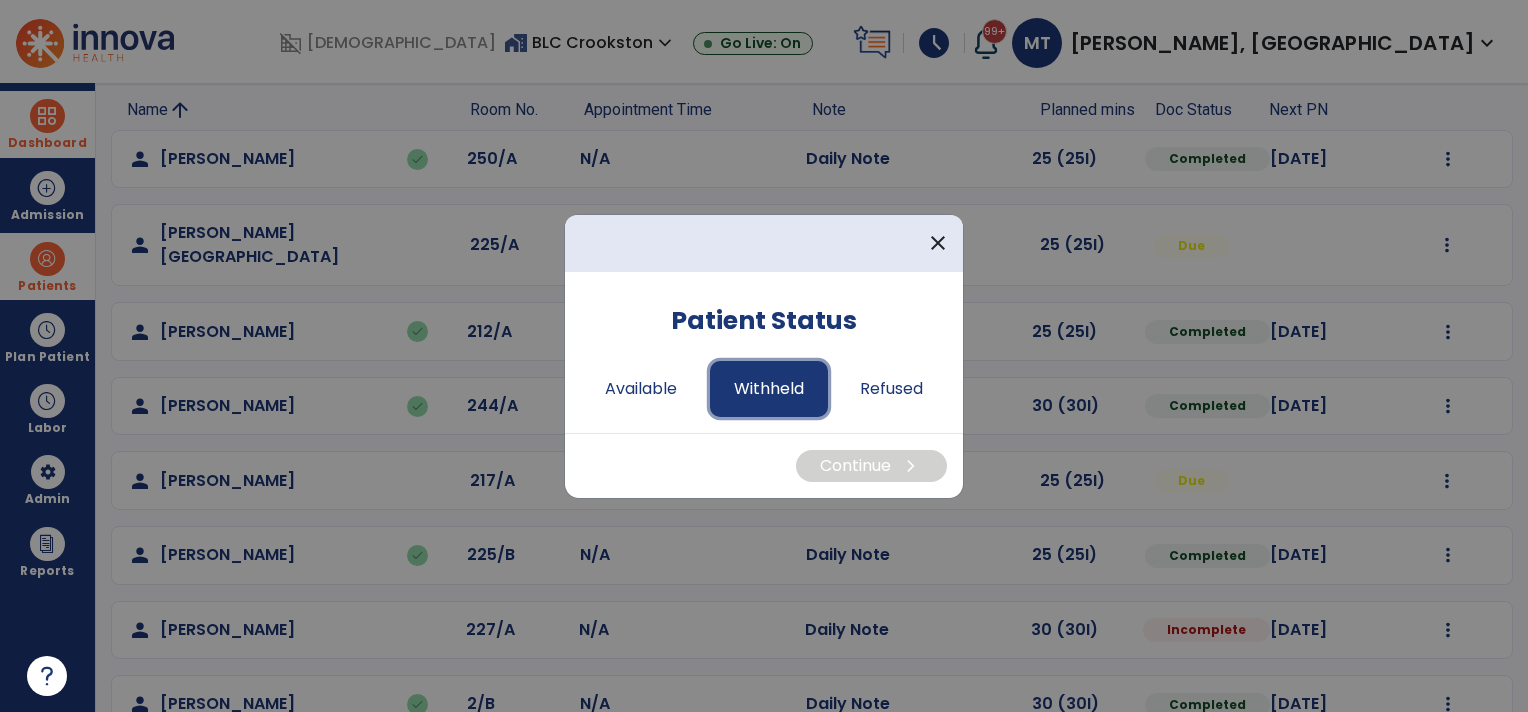 click on "Withheld" at bounding box center [769, 389] 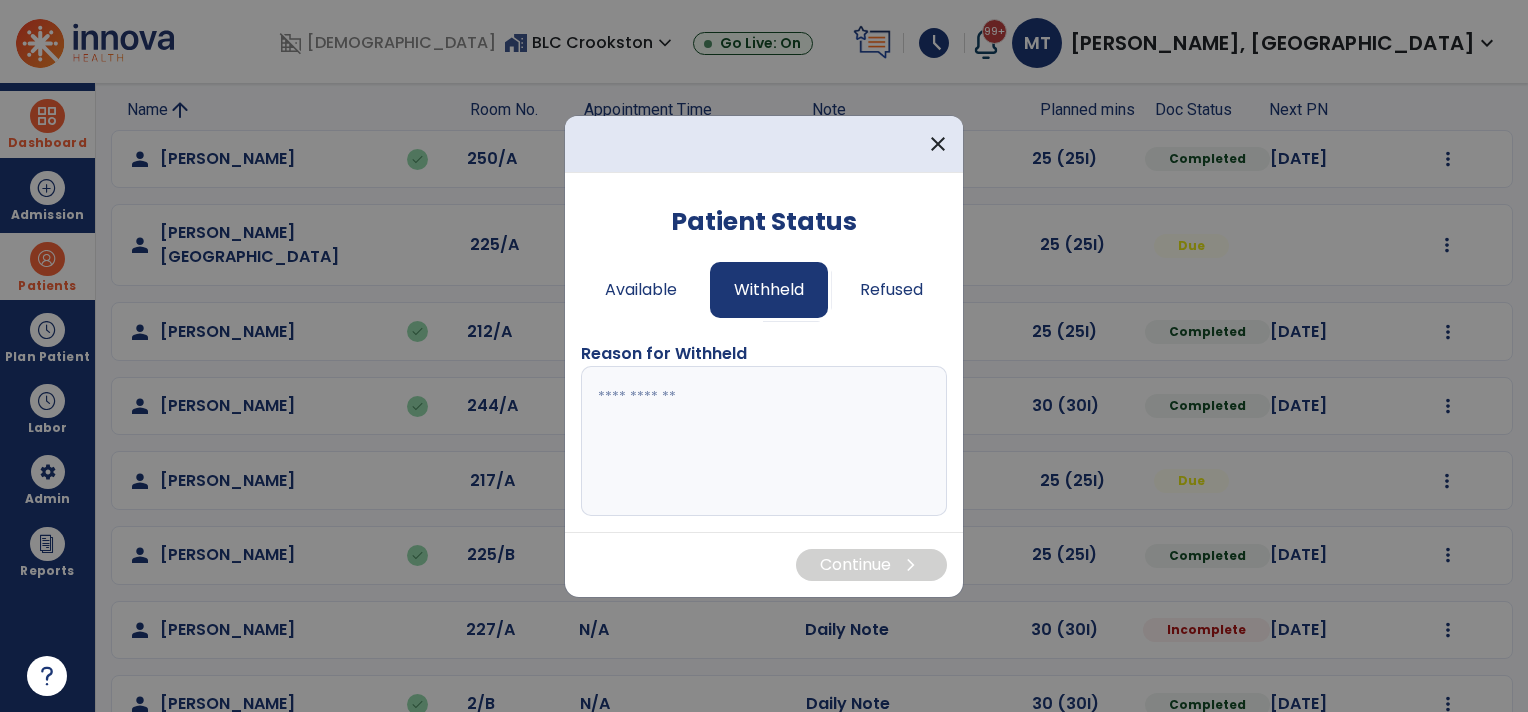 click at bounding box center (764, 441) 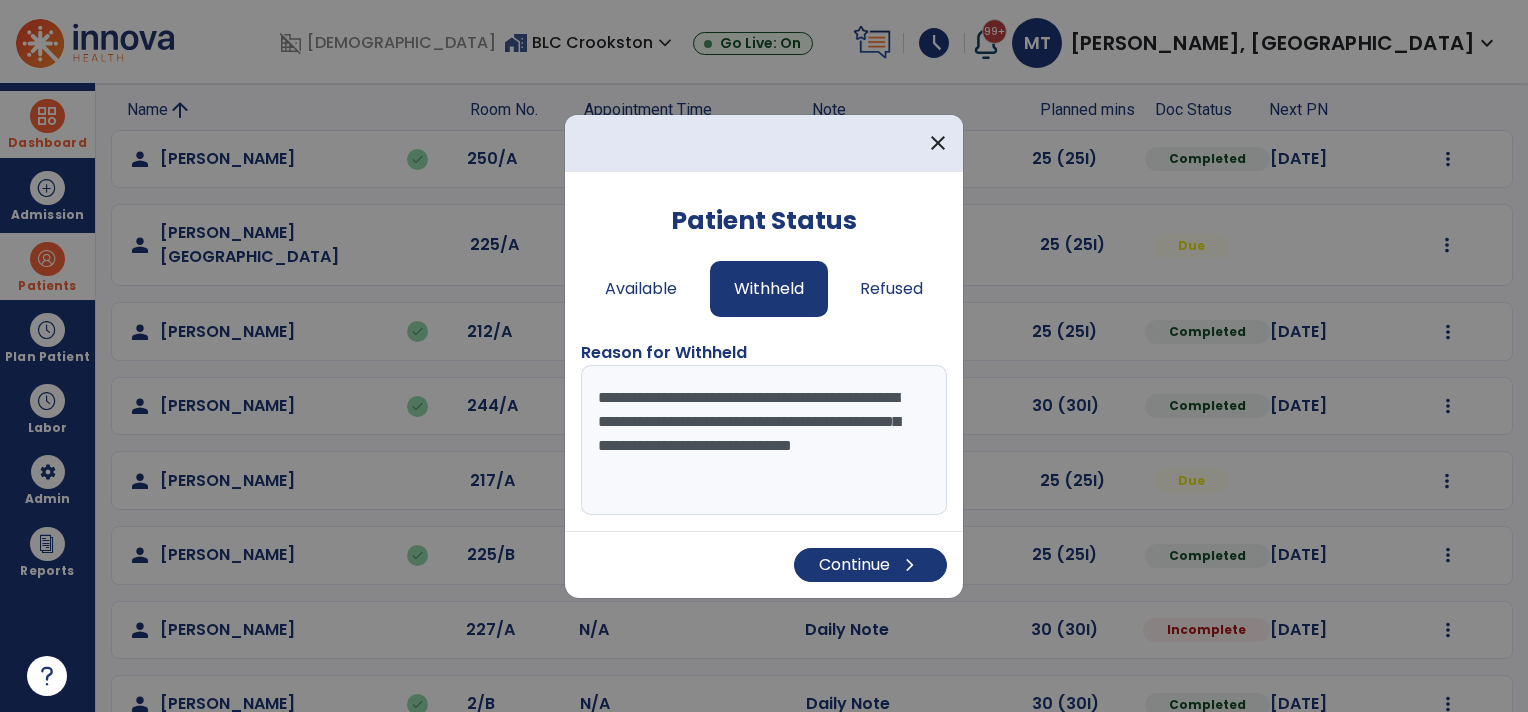 type on "**********" 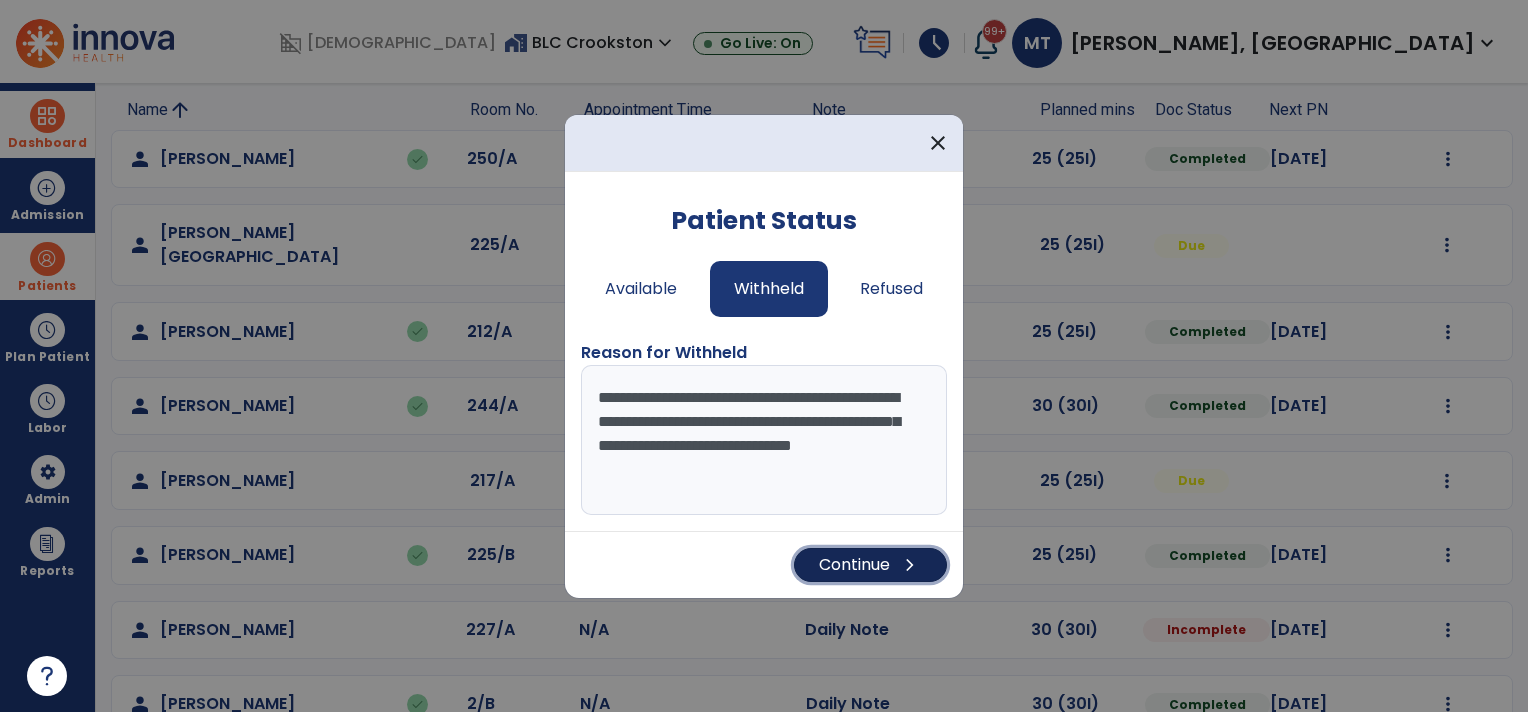 type 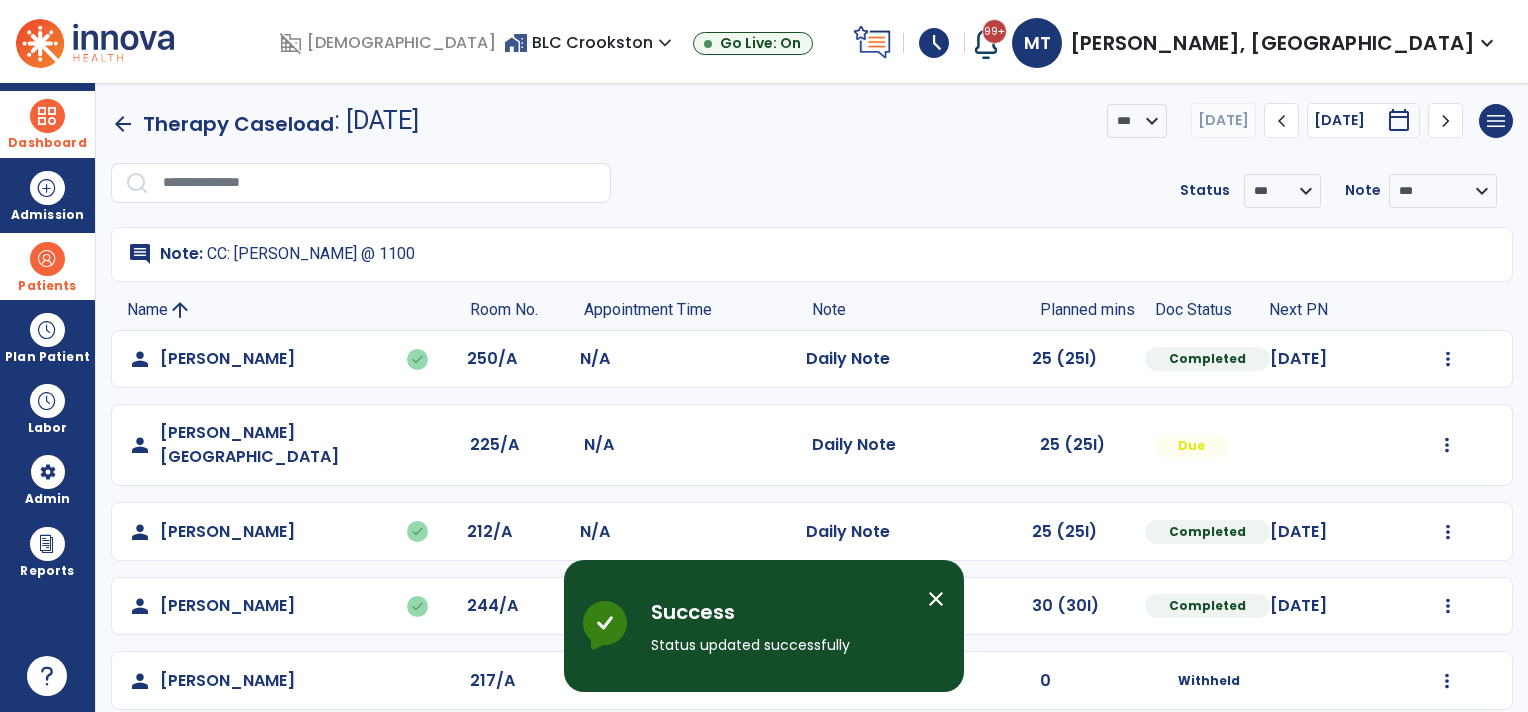 scroll, scrollTop: 448, scrollLeft: 0, axis: vertical 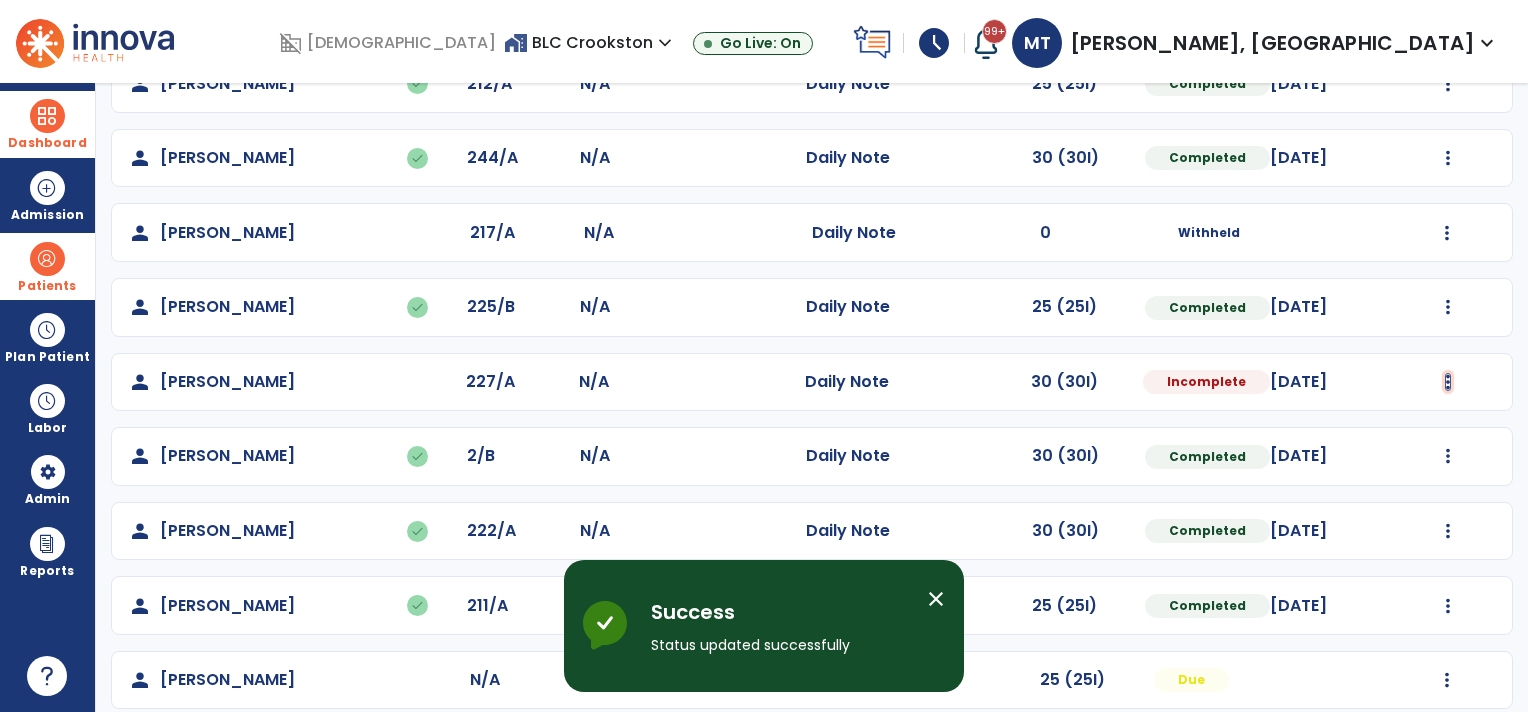 click at bounding box center (1448, -89) 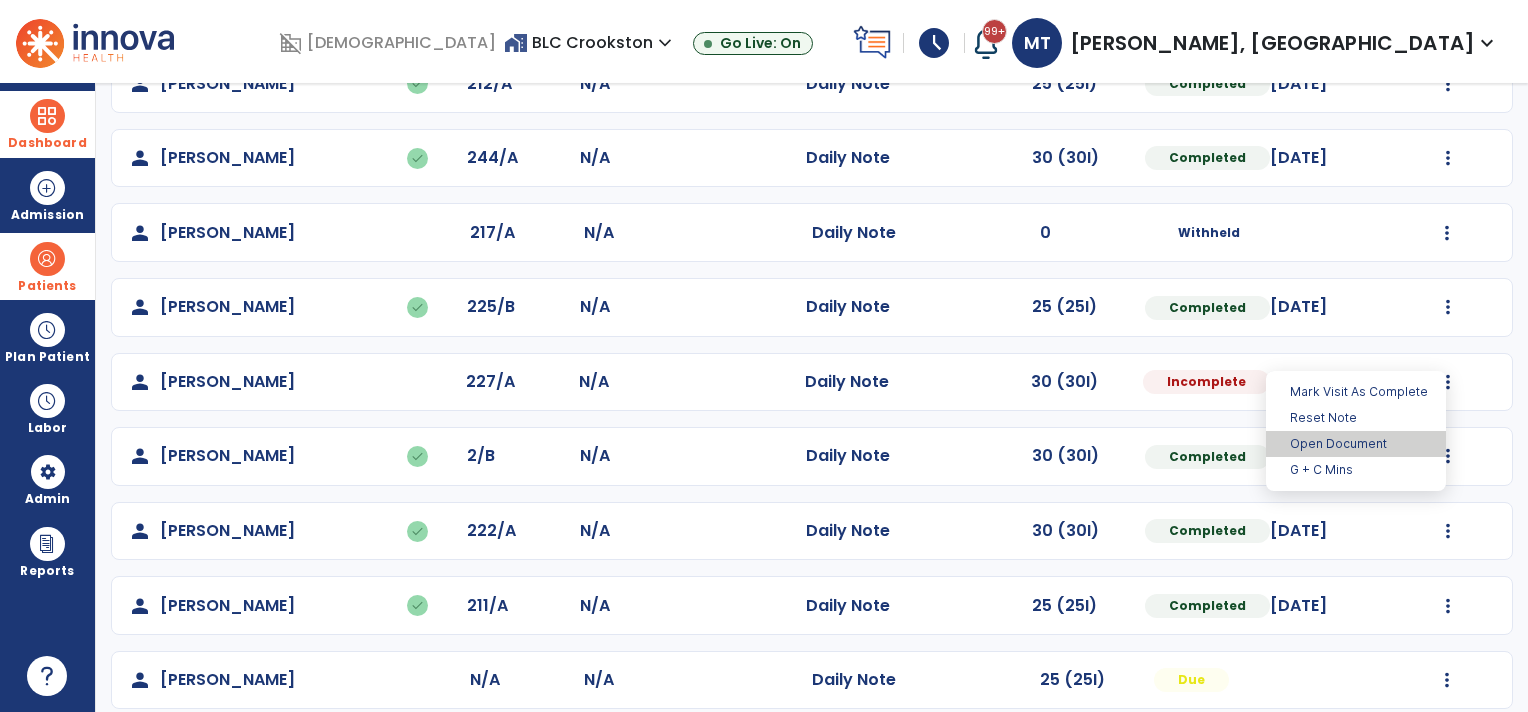 click on "Open Document" at bounding box center (1356, 444) 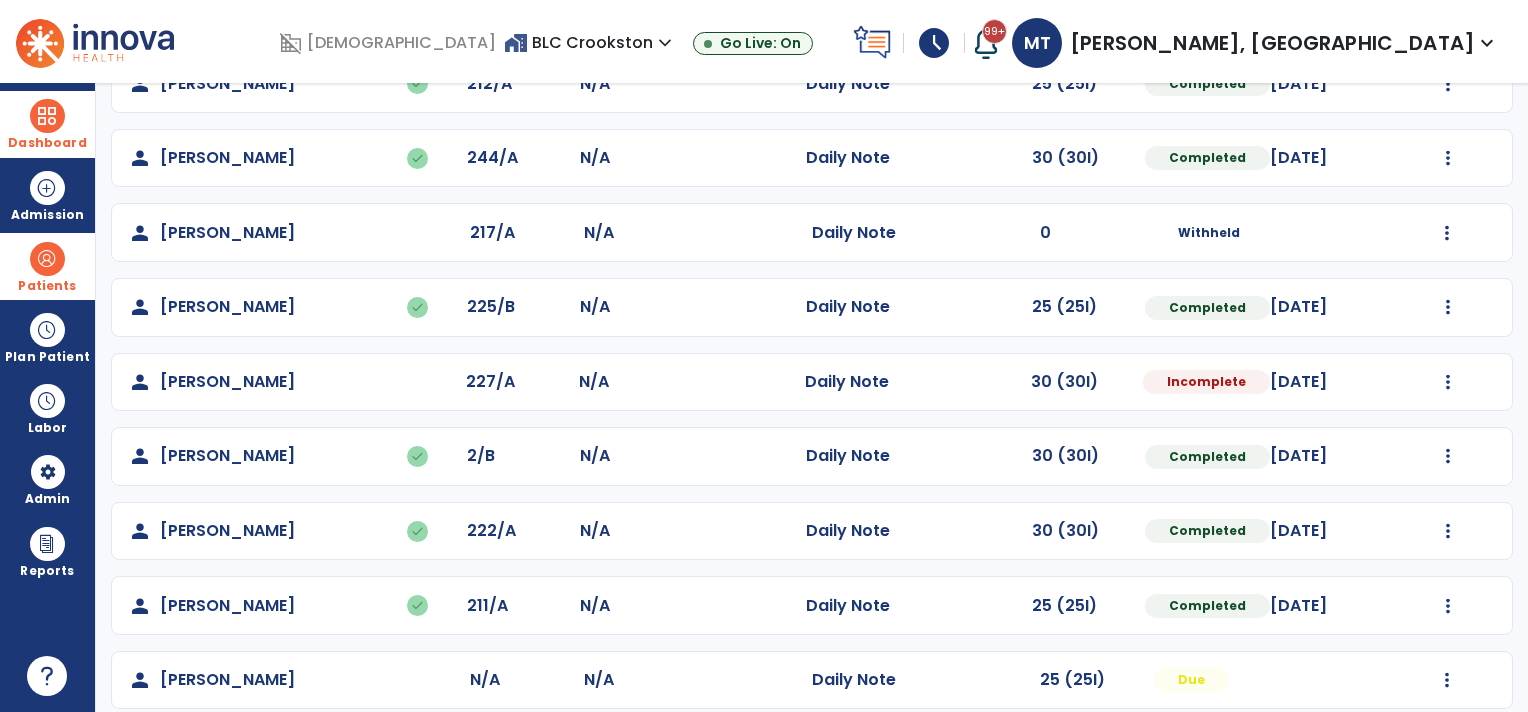 select on "*" 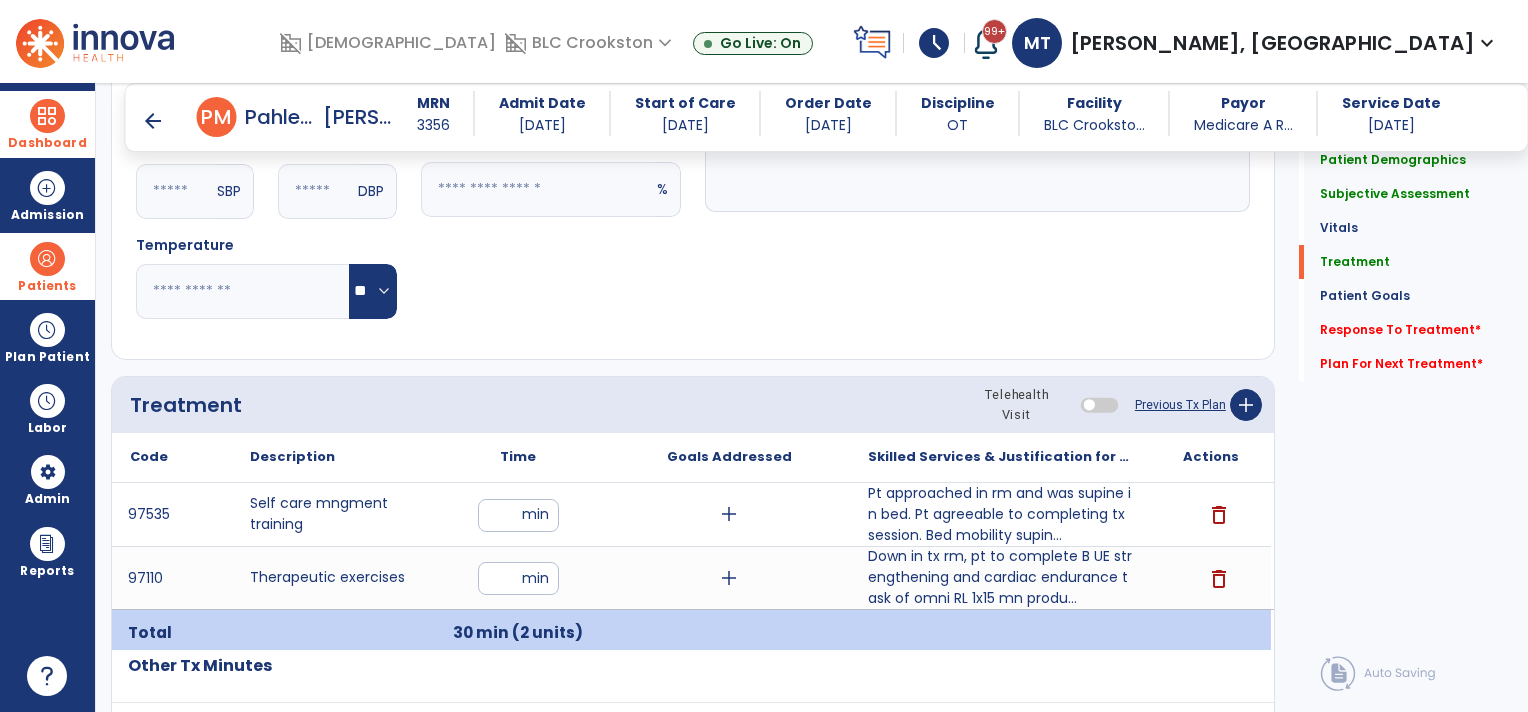 scroll, scrollTop: 948, scrollLeft: 0, axis: vertical 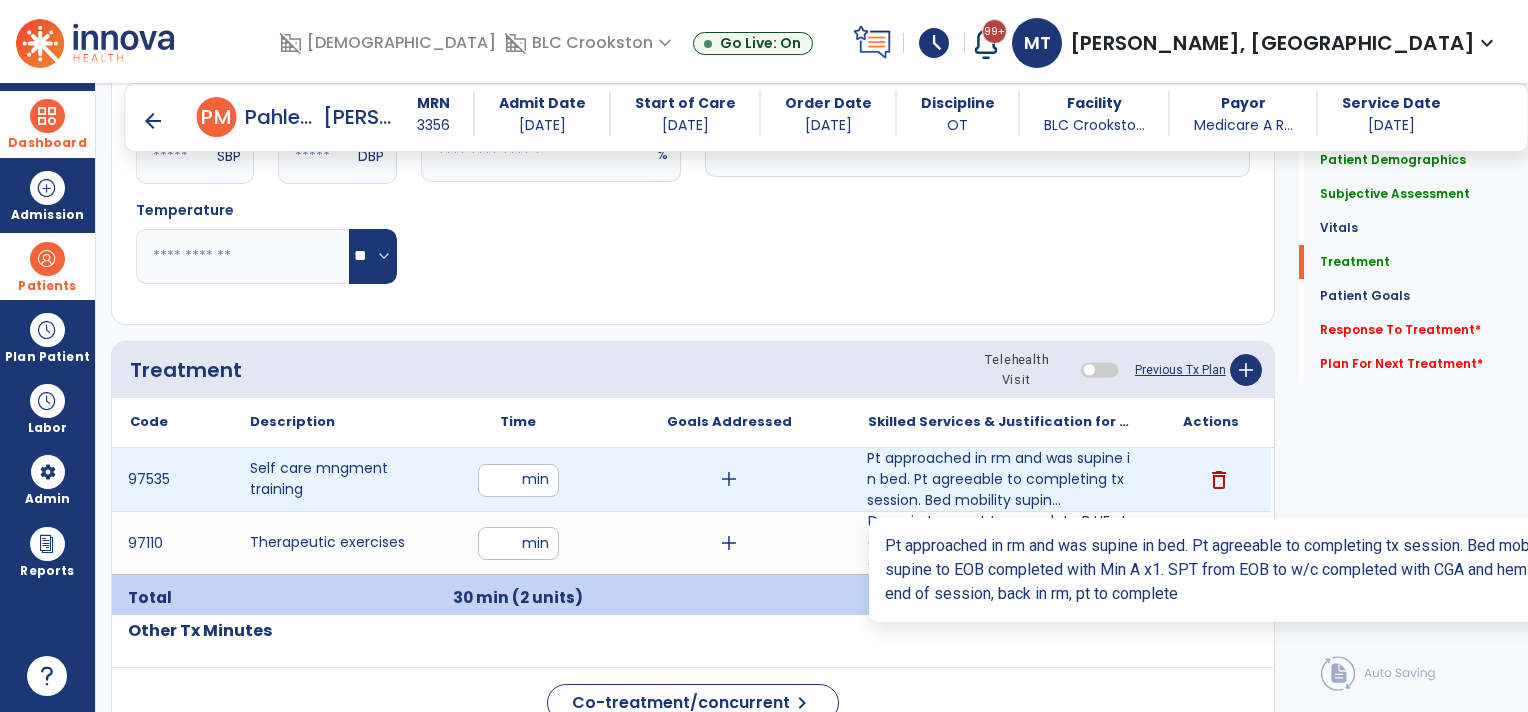 click on "Pt approached in rm and was supine in bed. Pt agreeable to completing tx session. Bed mobility supin..." at bounding box center [1000, 479] 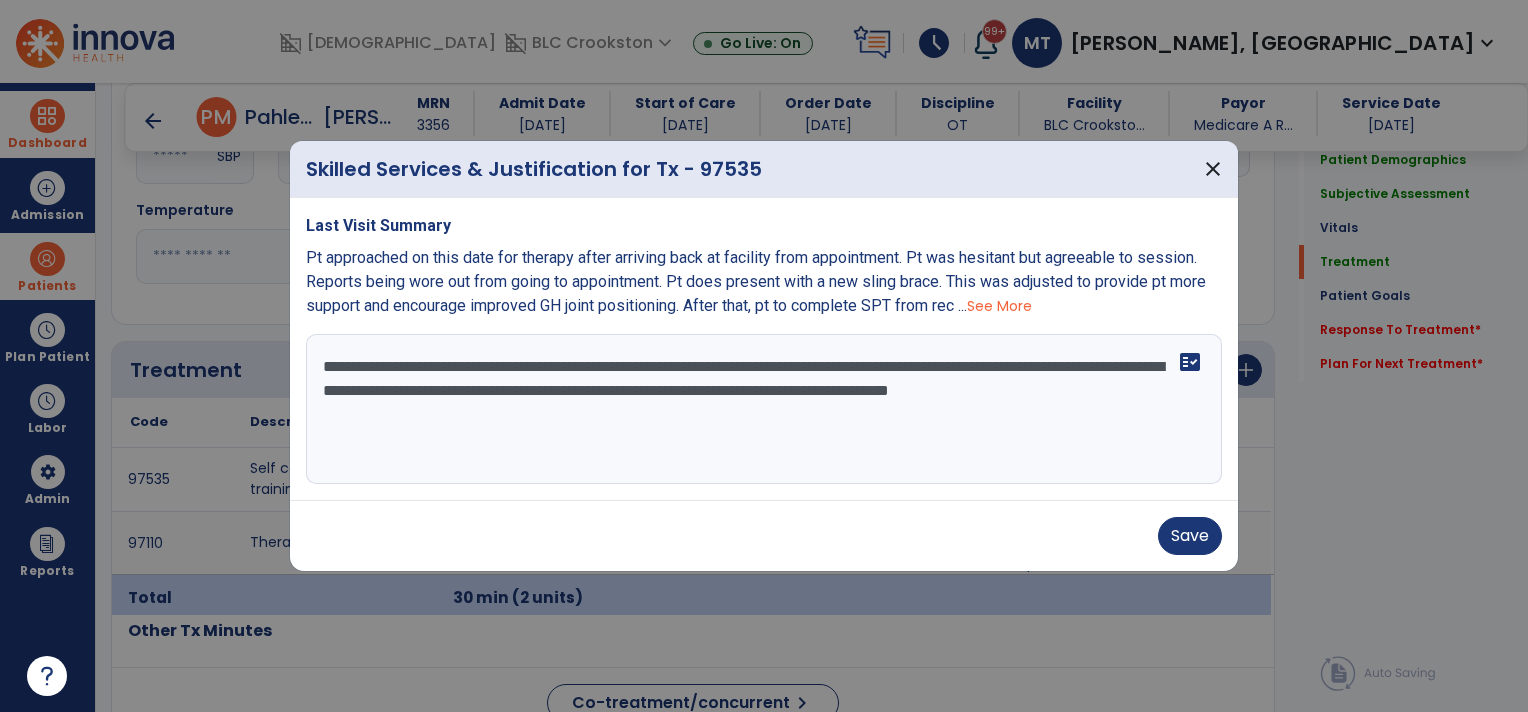 click on "**********" at bounding box center [764, 409] 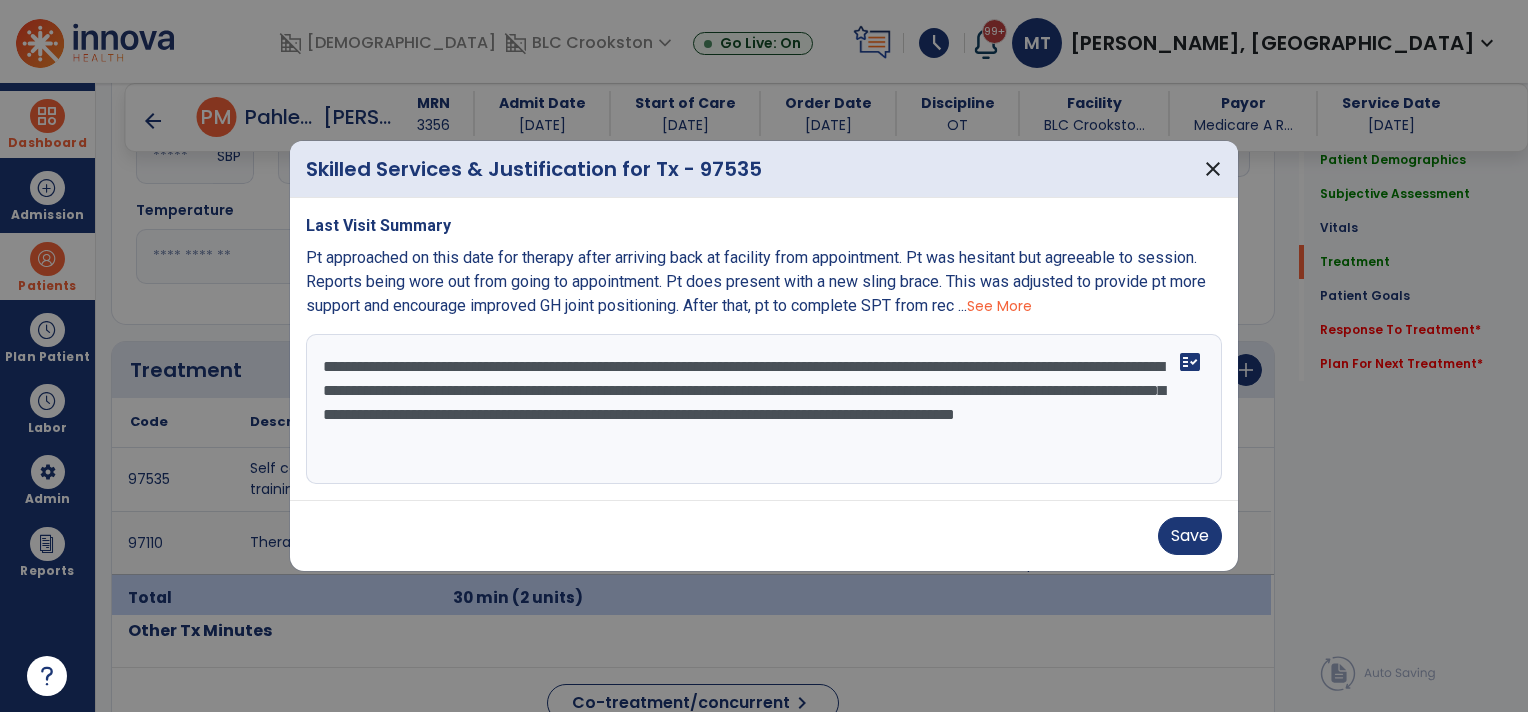 type on "**********" 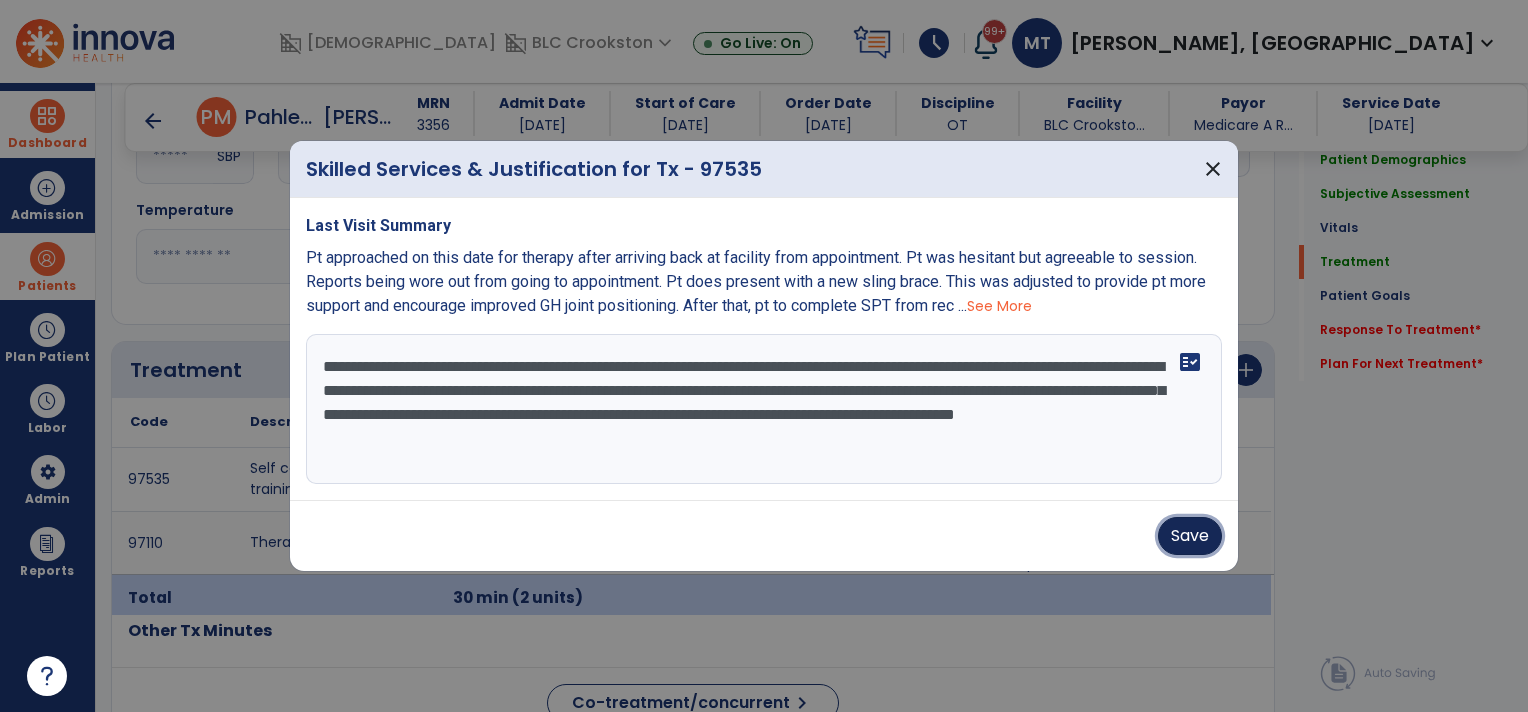 type 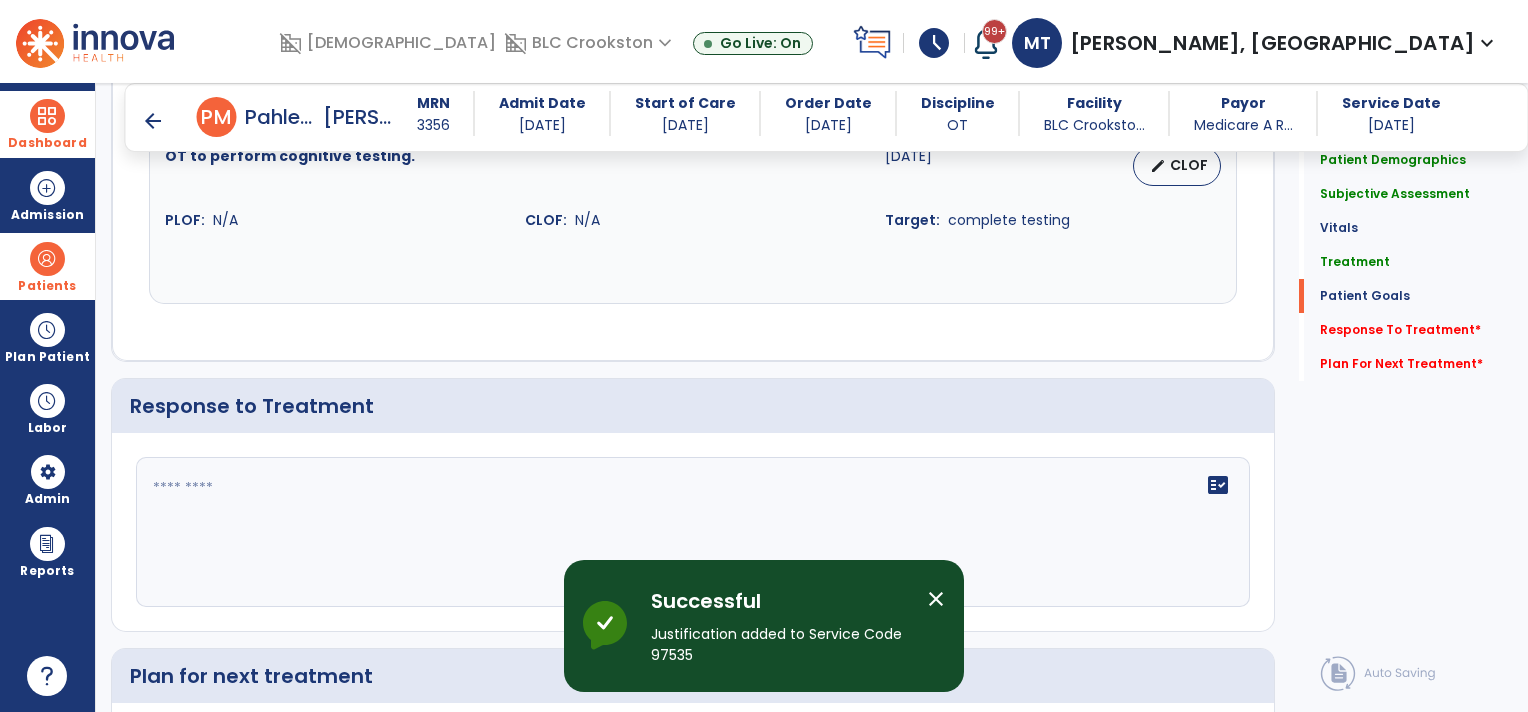 scroll, scrollTop: 2348, scrollLeft: 0, axis: vertical 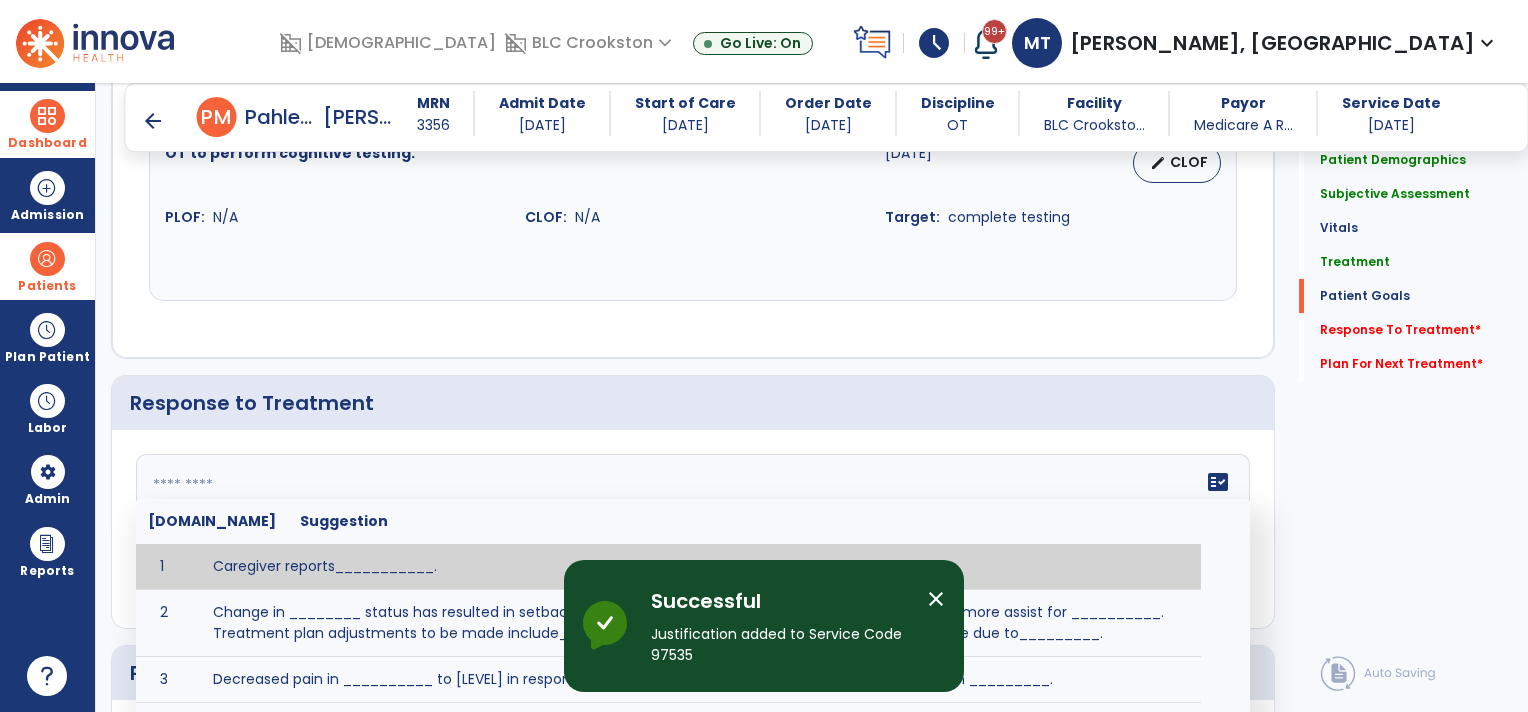 click 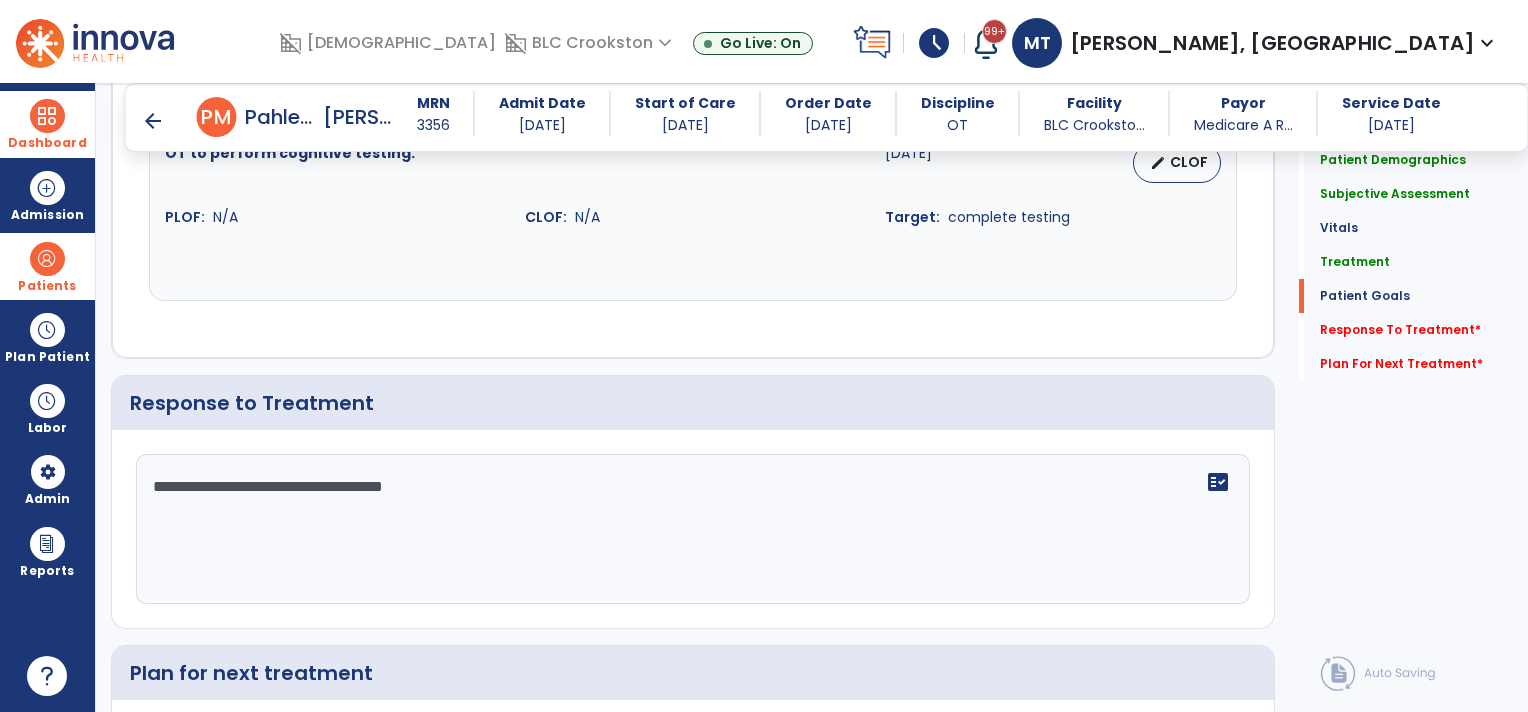 type on "**********" 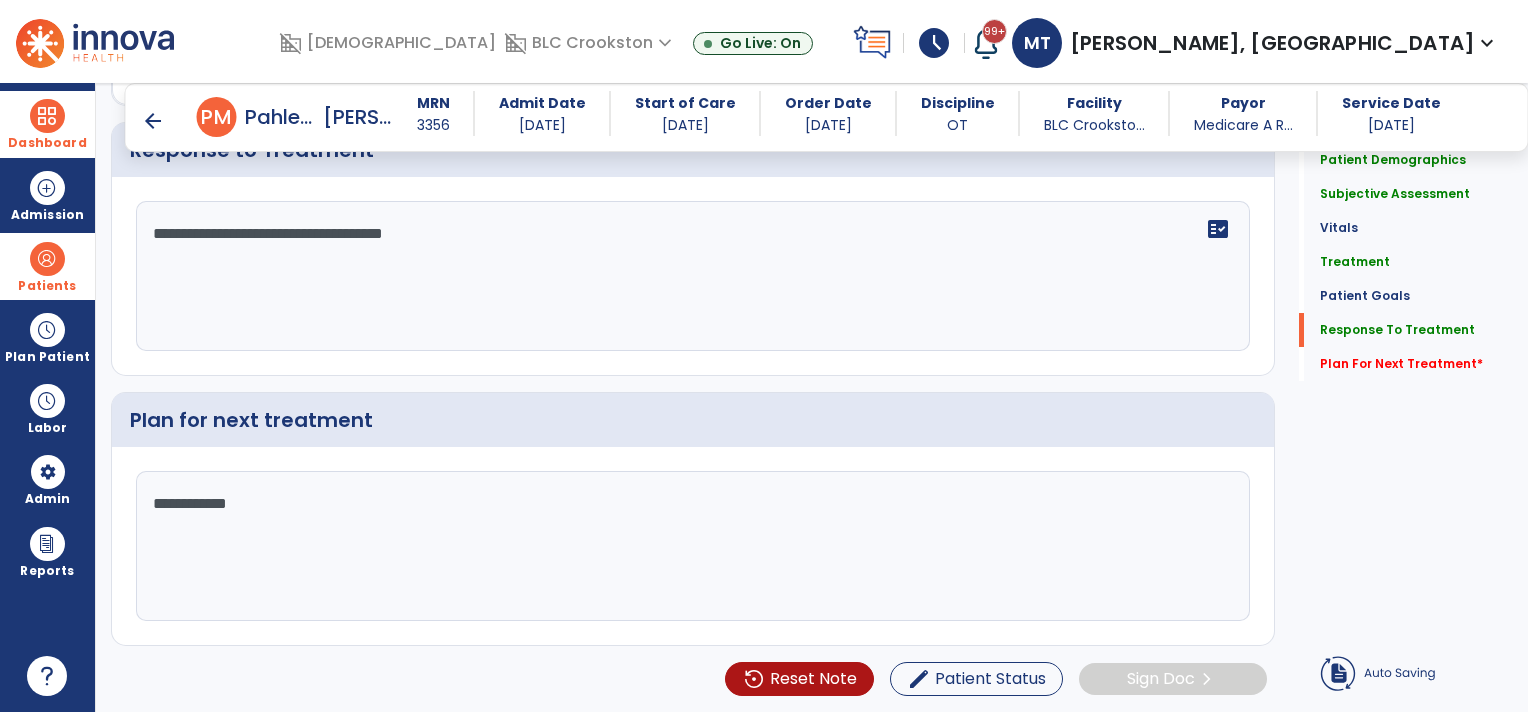 scroll, scrollTop: 2548, scrollLeft: 0, axis: vertical 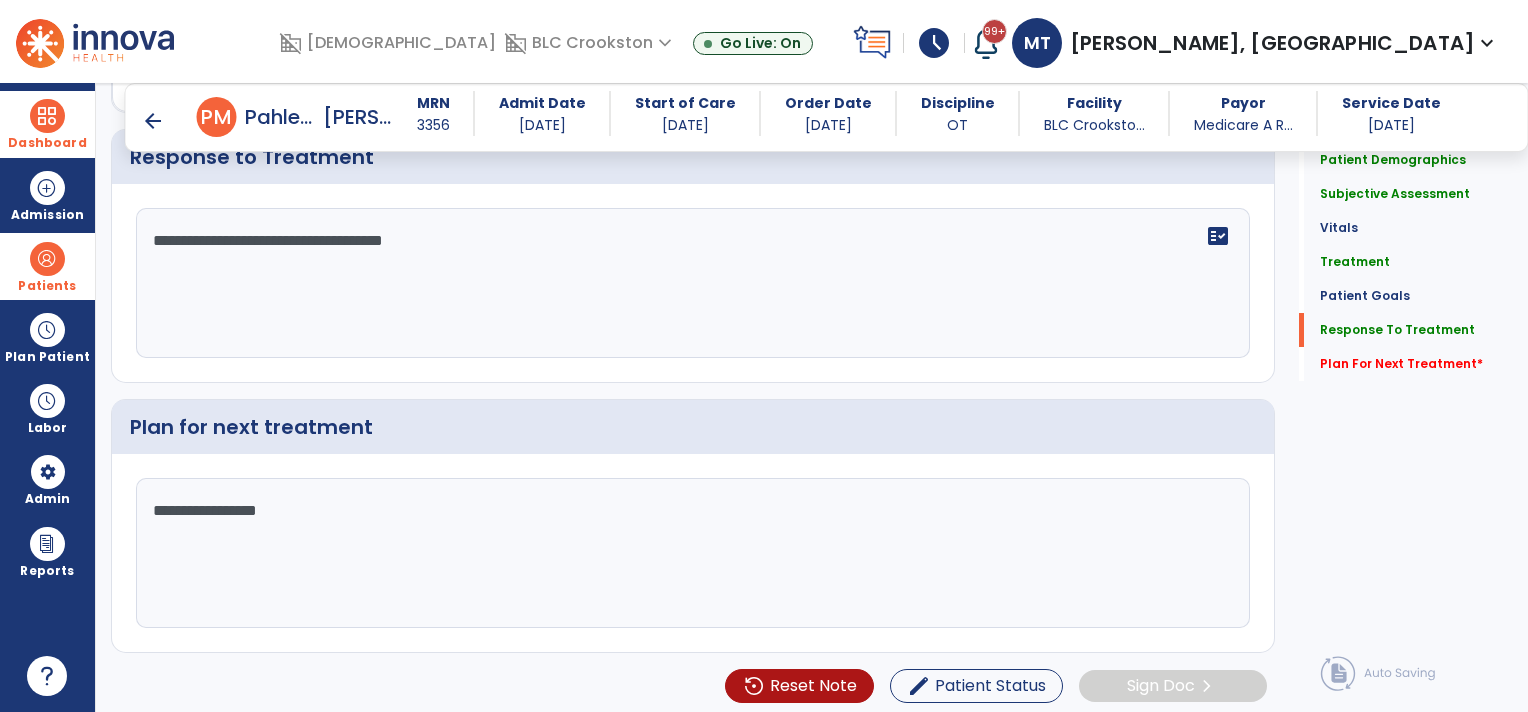 type on "**********" 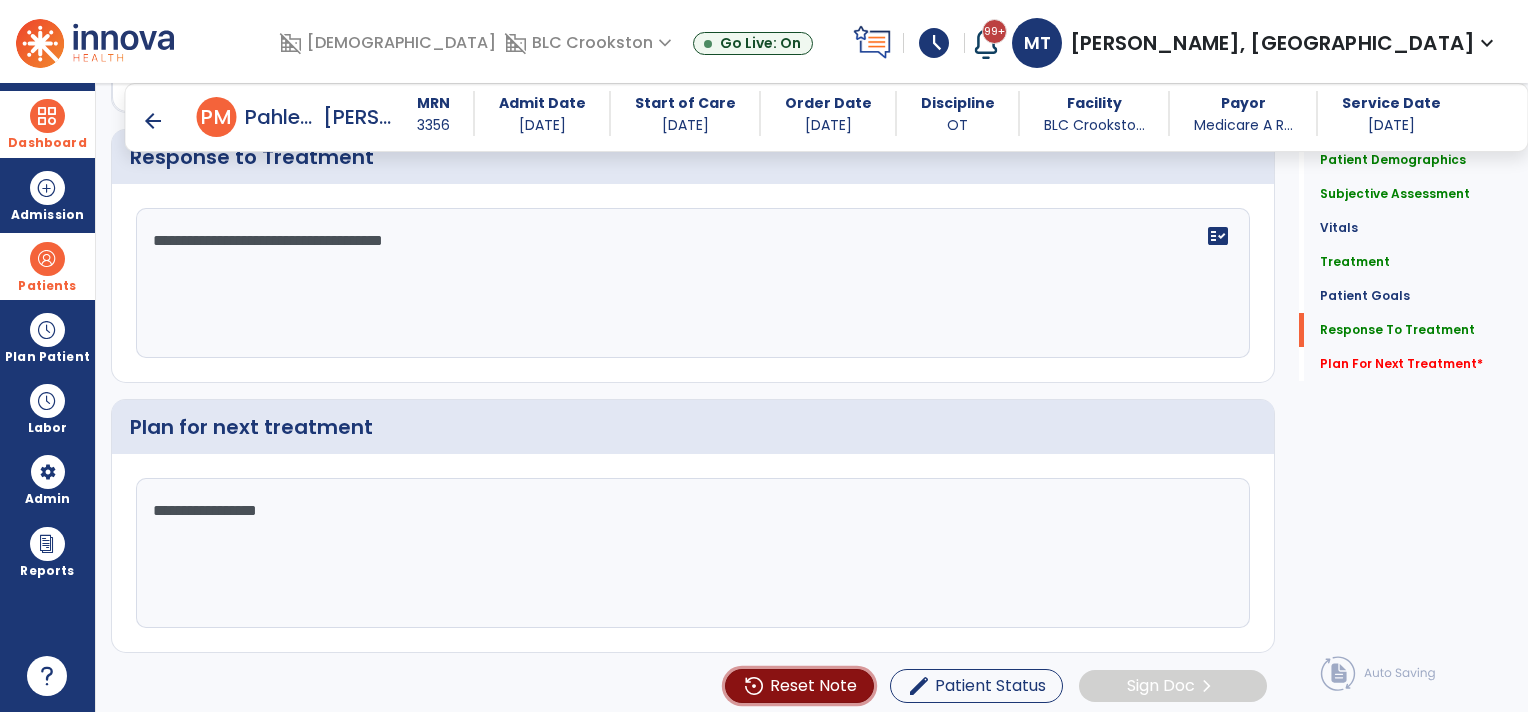 type 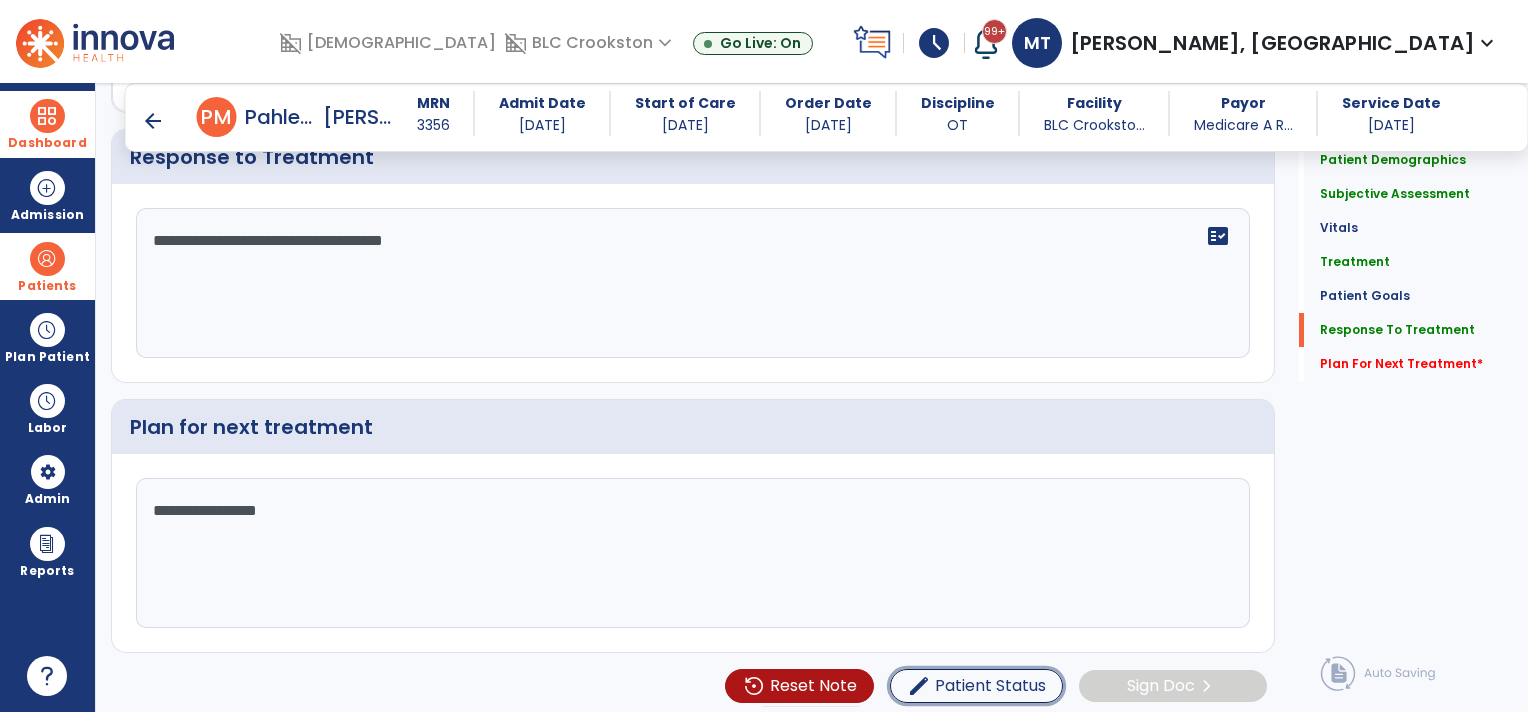 type 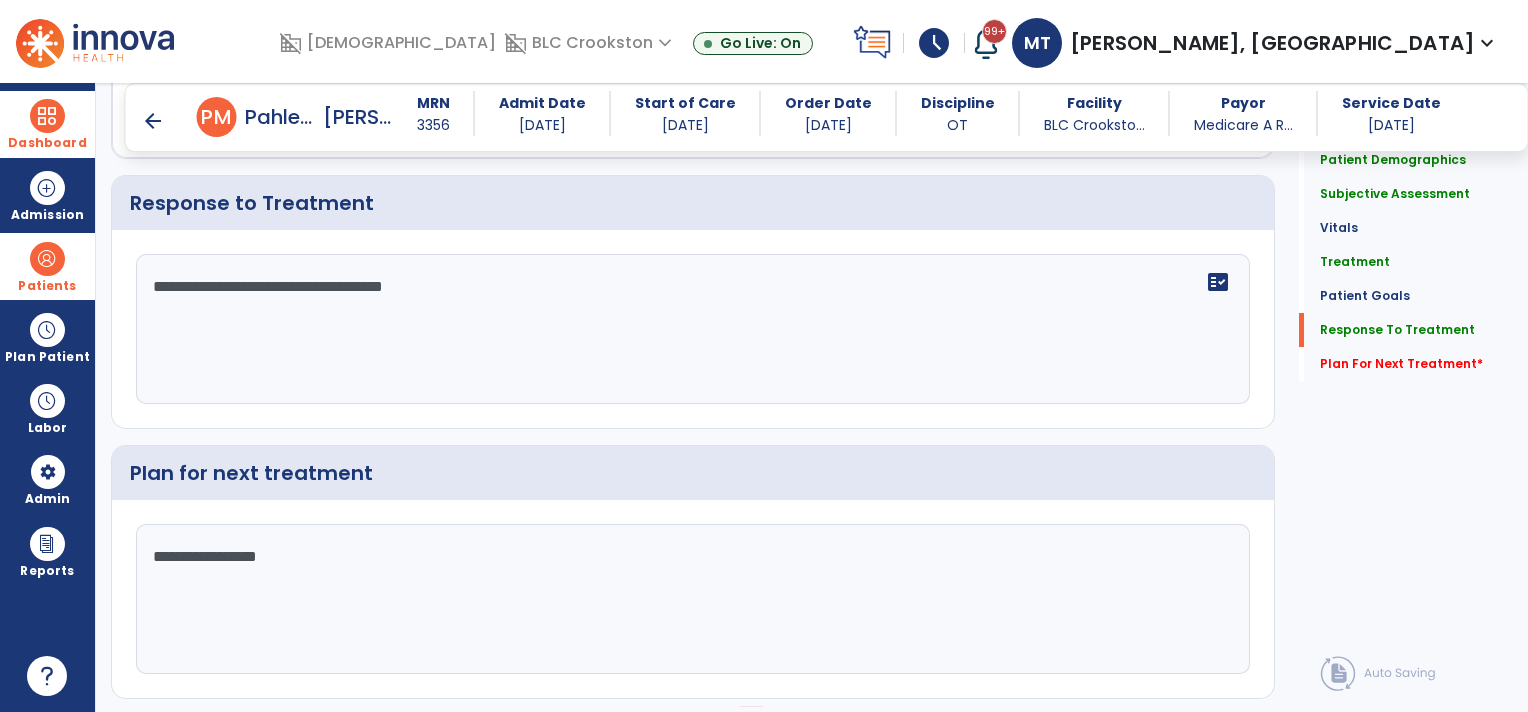 scroll, scrollTop: 2594, scrollLeft: 0, axis: vertical 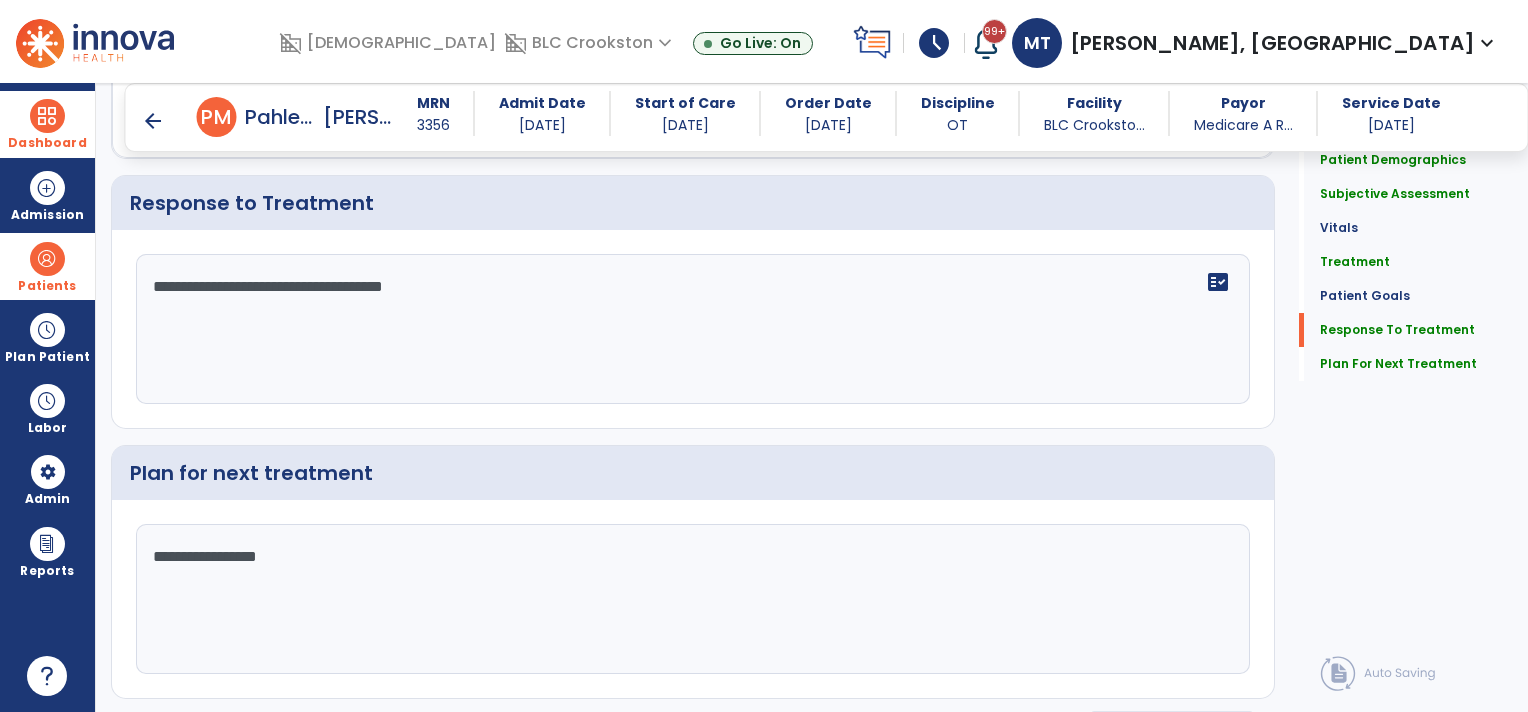 click on "chevron_right" 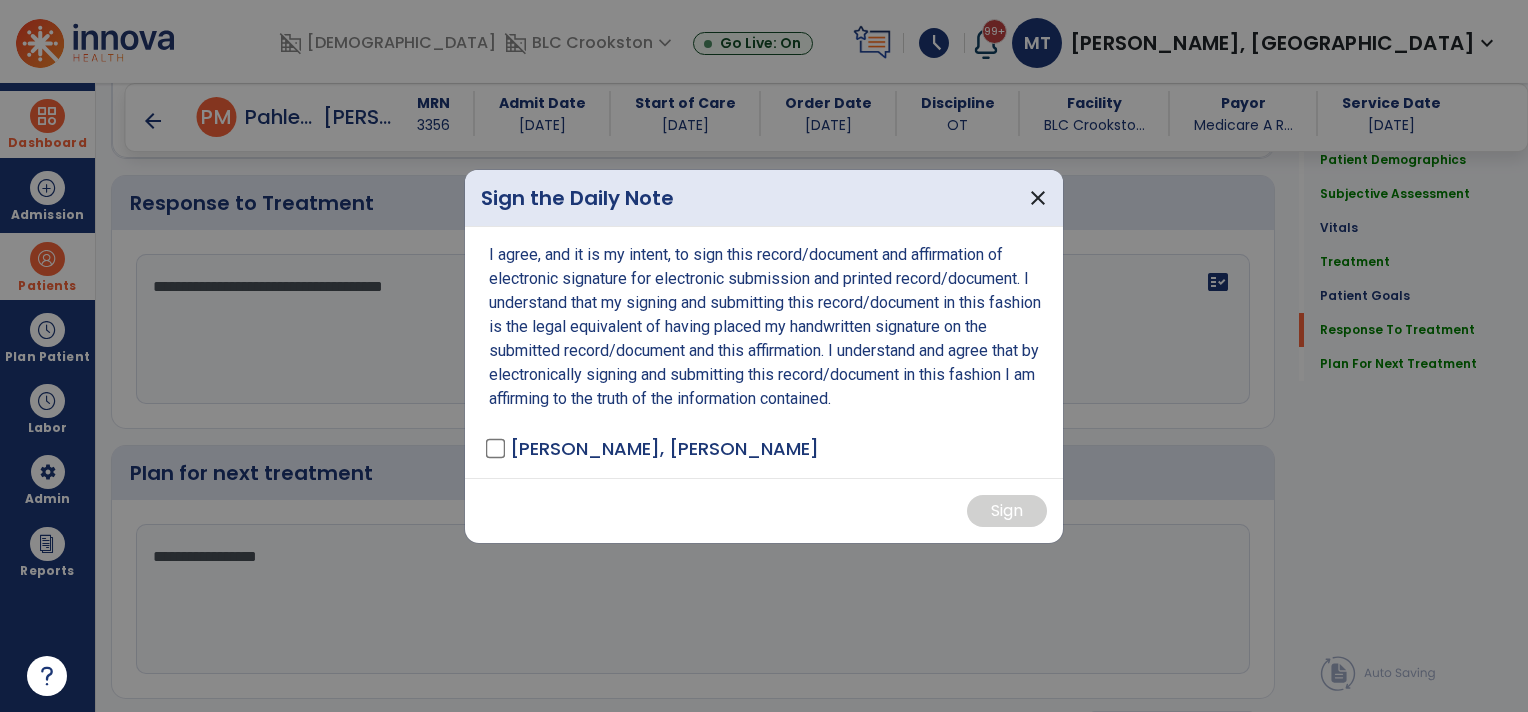 scroll, scrollTop: 2594, scrollLeft: 0, axis: vertical 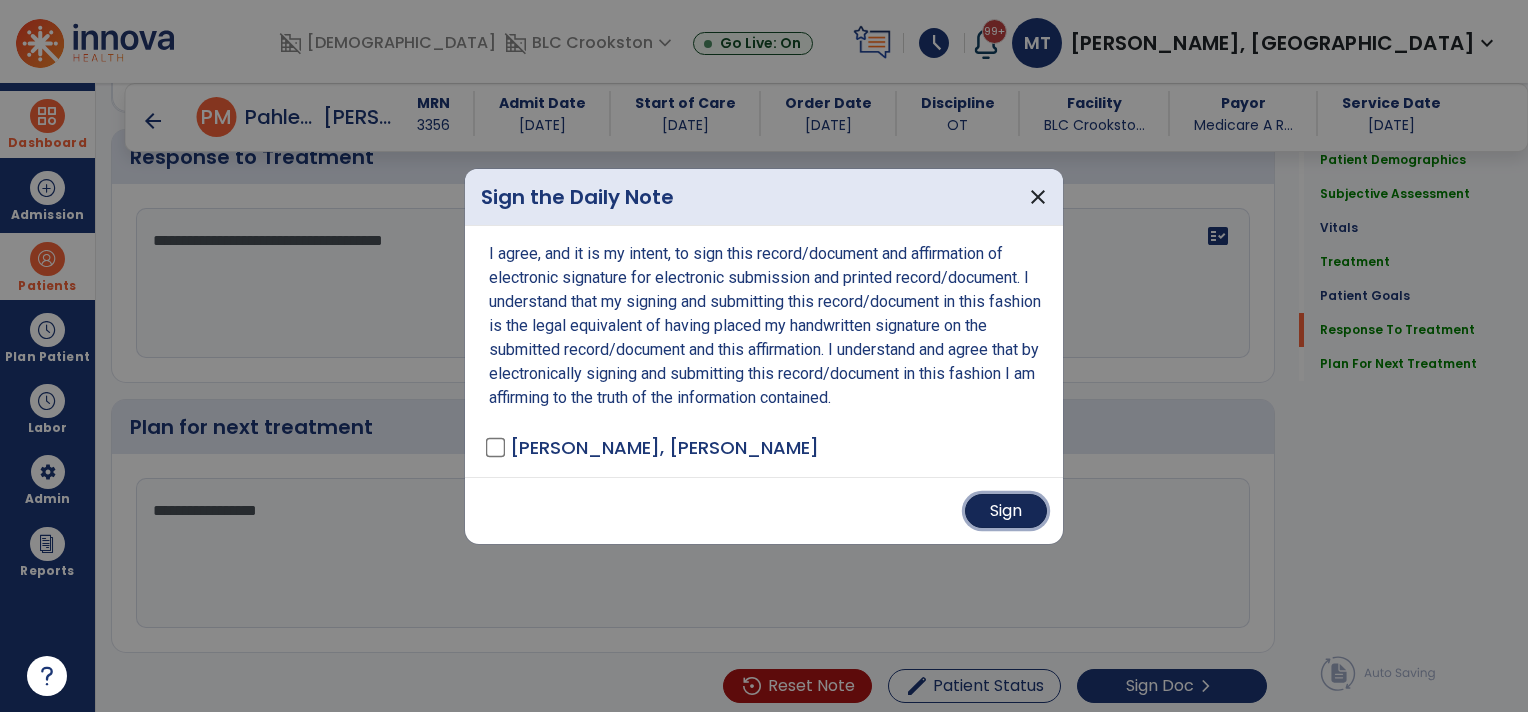 click on "Sign" at bounding box center [1006, 511] 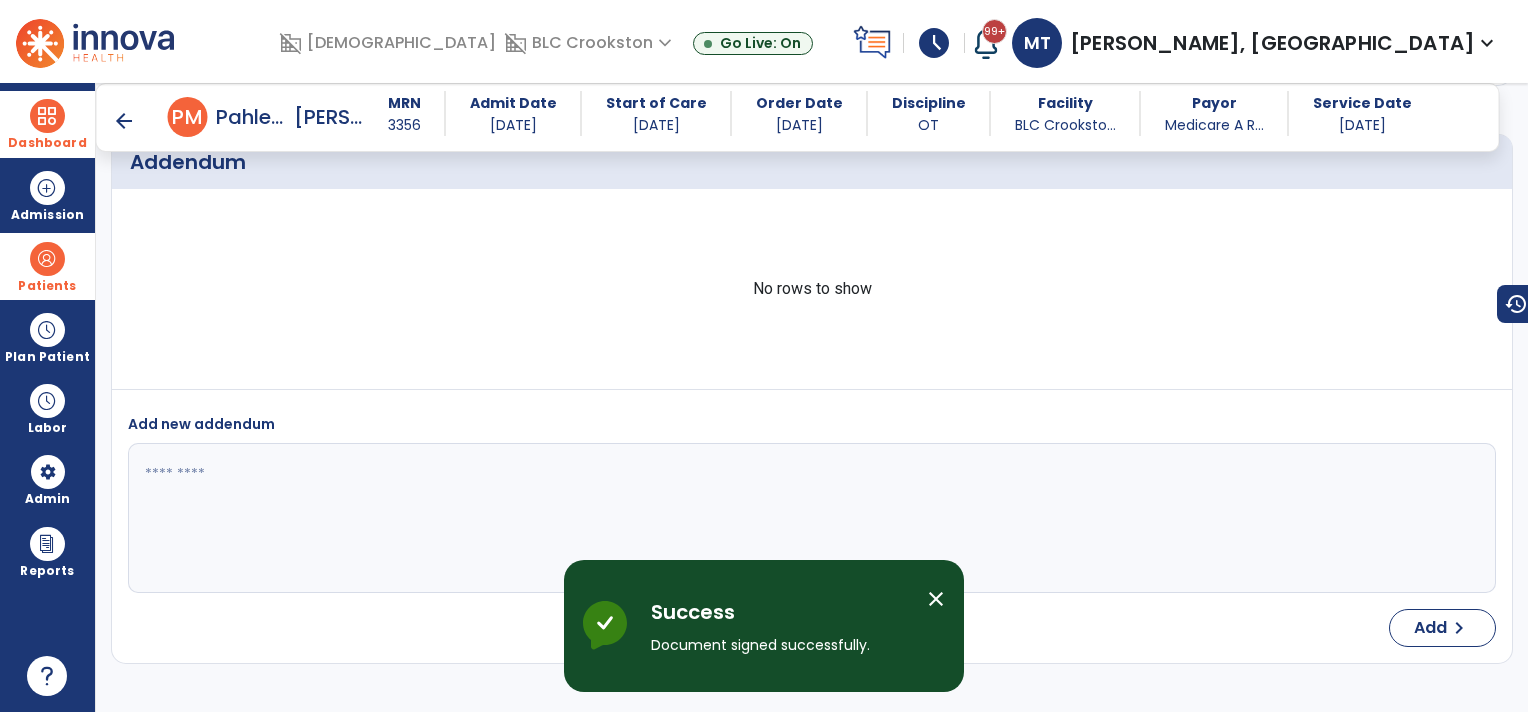 scroll, scrollTop: 3744, scrollLeft: 0, axis: vertical 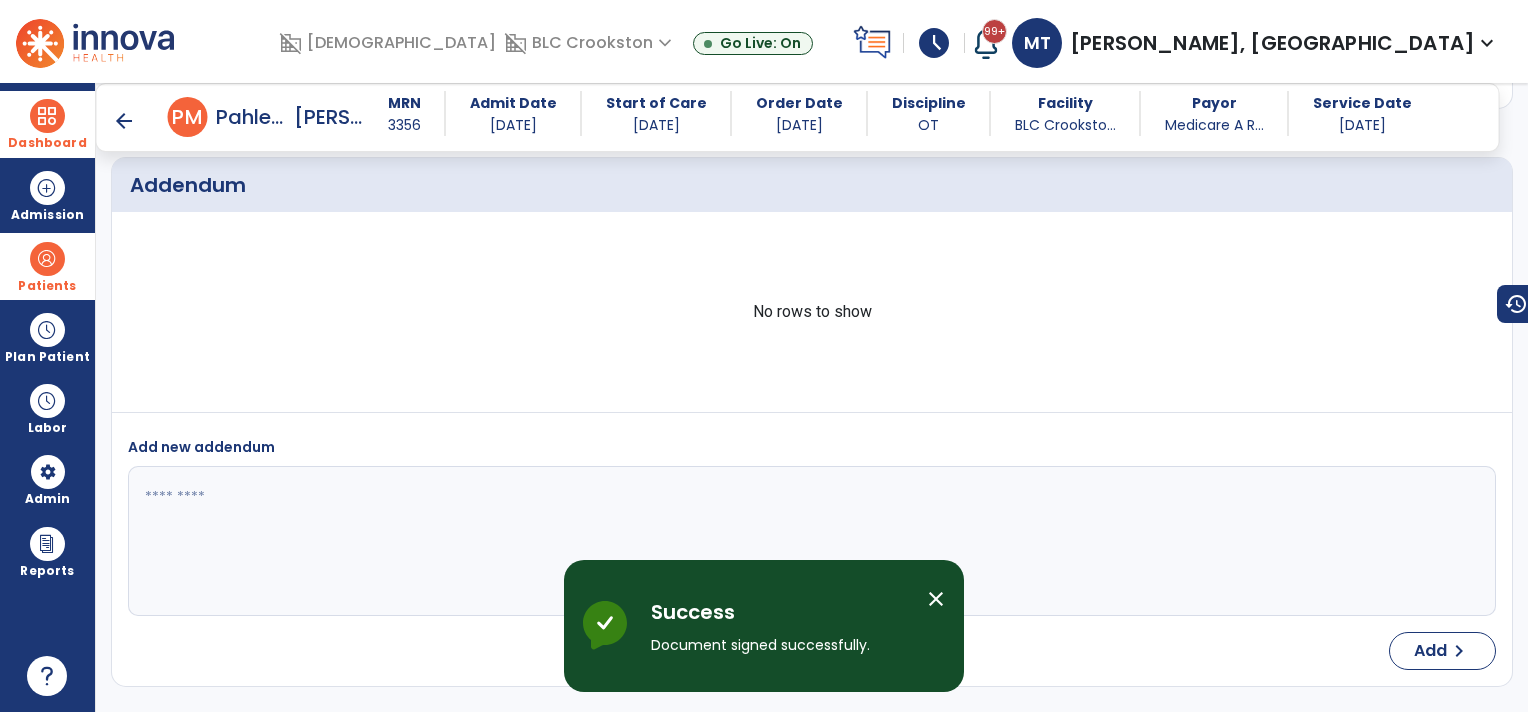 click on "arrow_back" at bounding box center (124, 121) 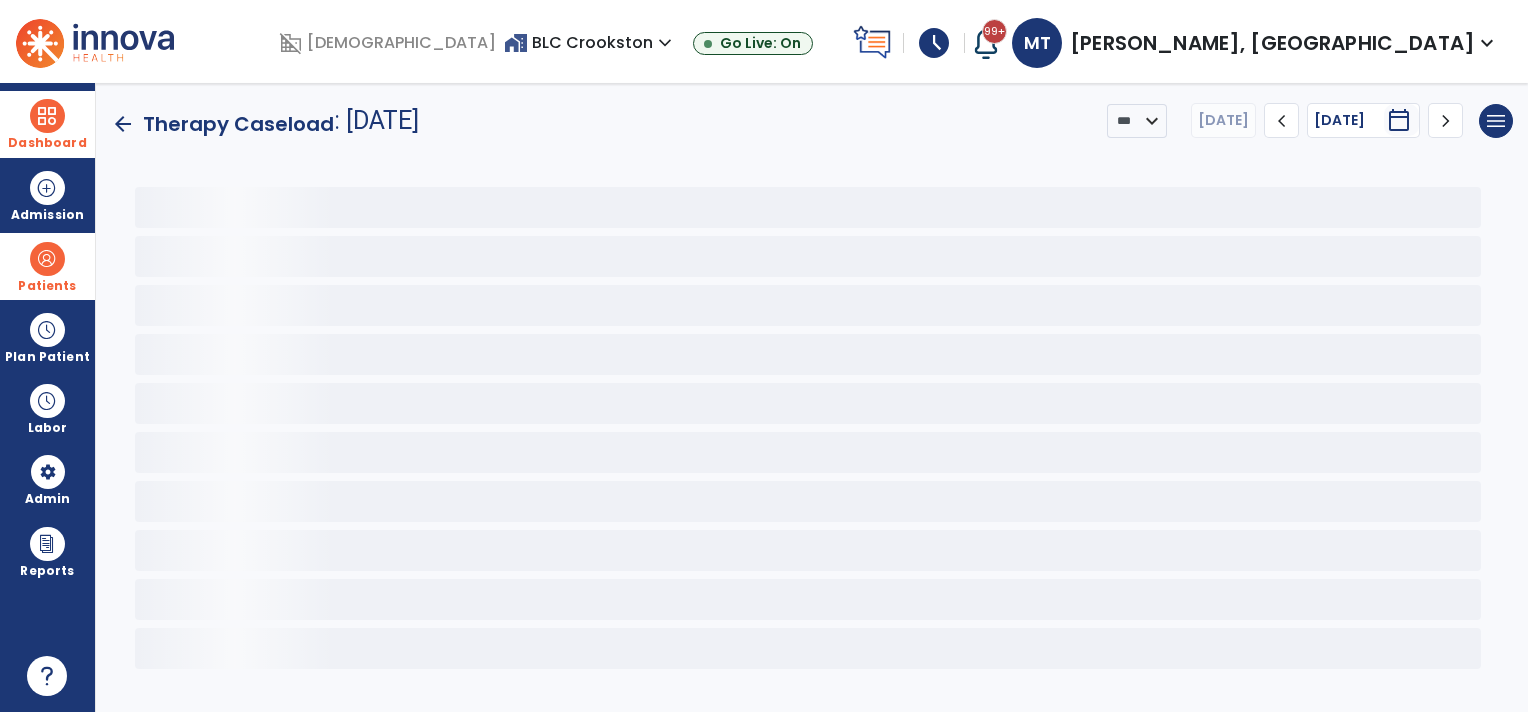 scroll, scrollTop: 0, scrollLeft: 0, axis: both 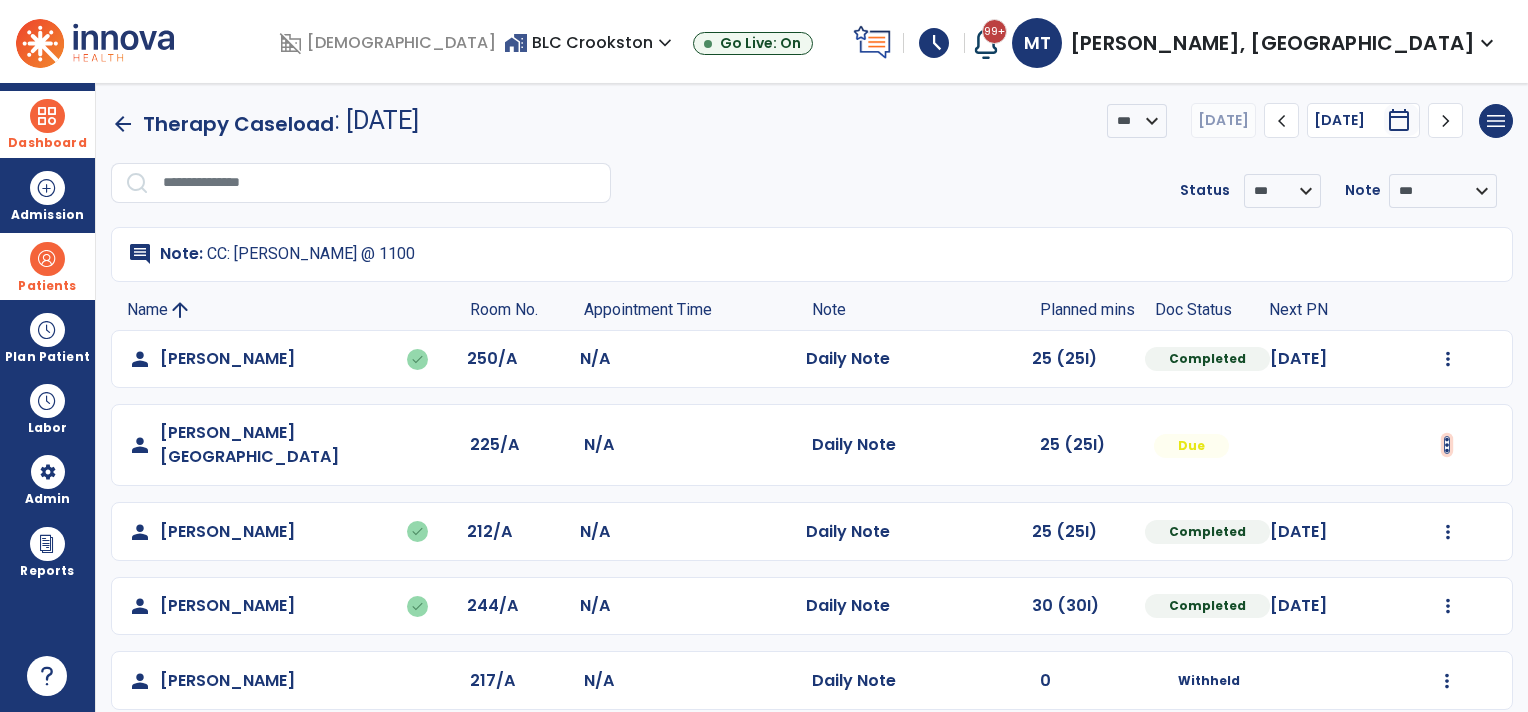 click at bounding box center (1448, 359) 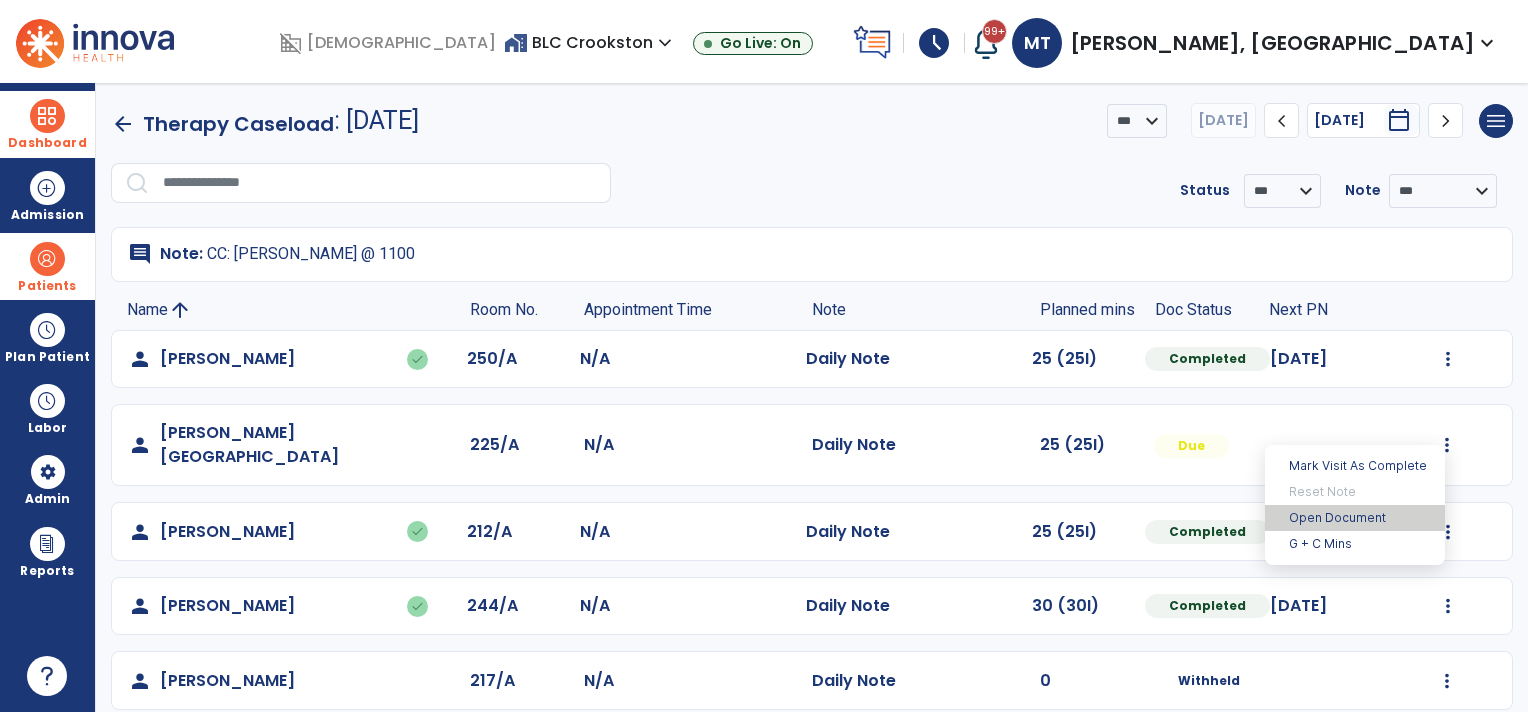 click on "Open Document" at bounding box center (1355, 518) 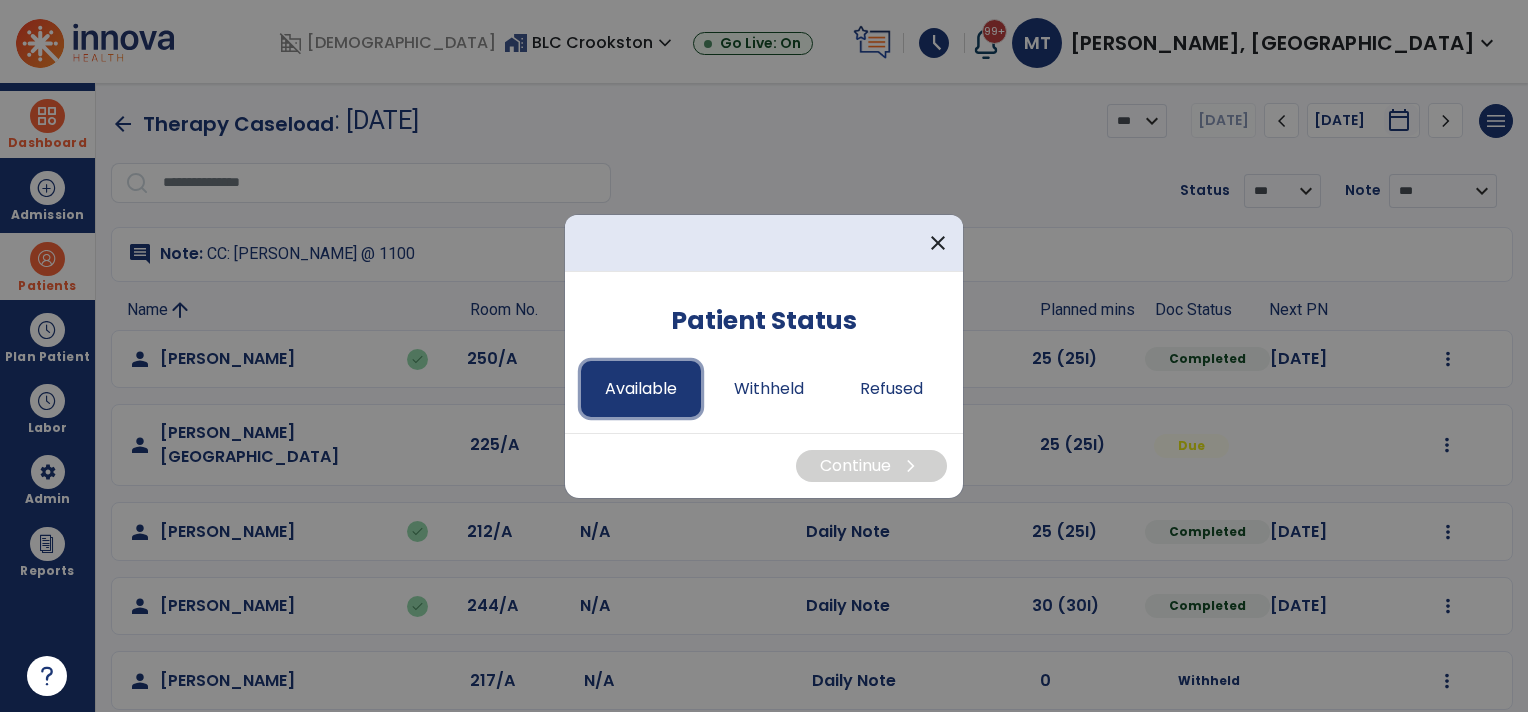 click on "Available" at bounding box center (641, 389) 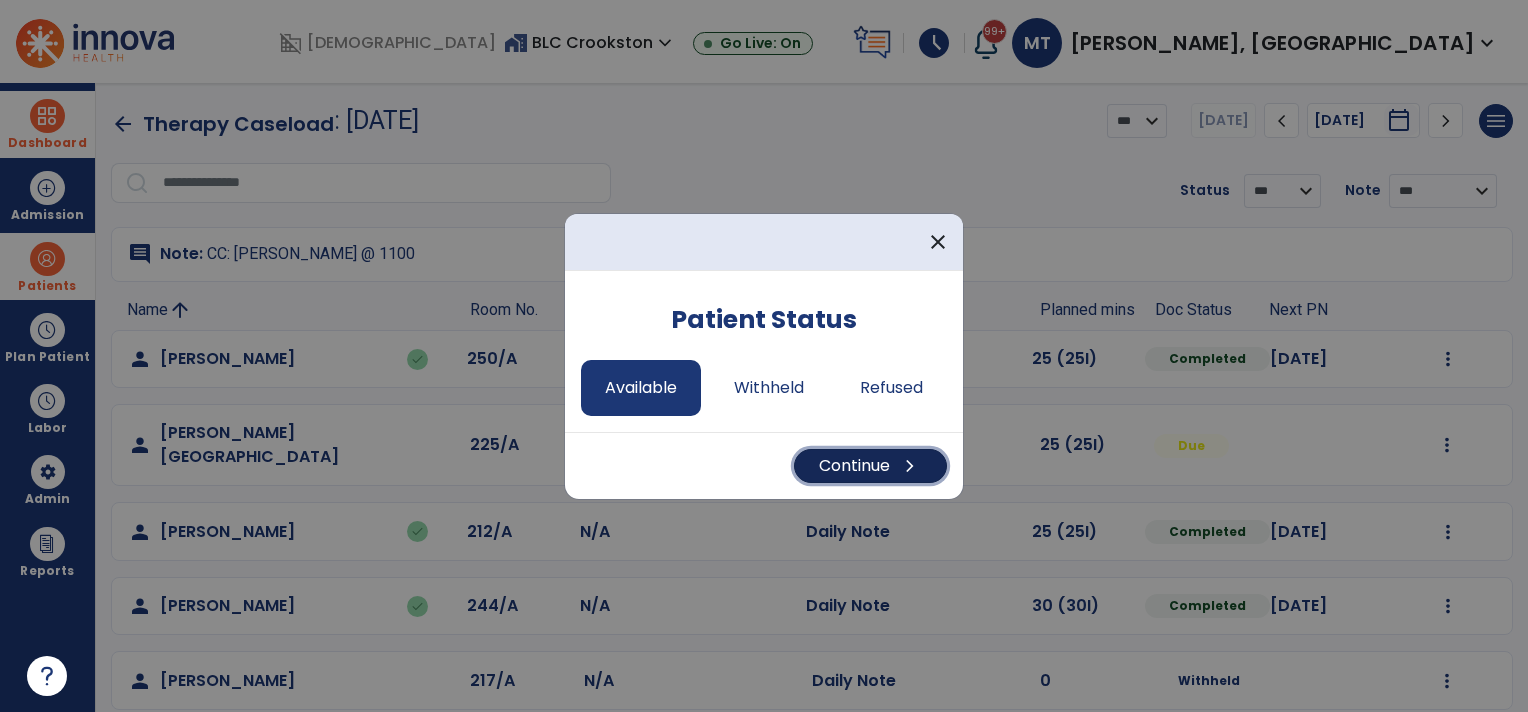 click on "Continue   chevron_right" at bounding box center (870, 466) 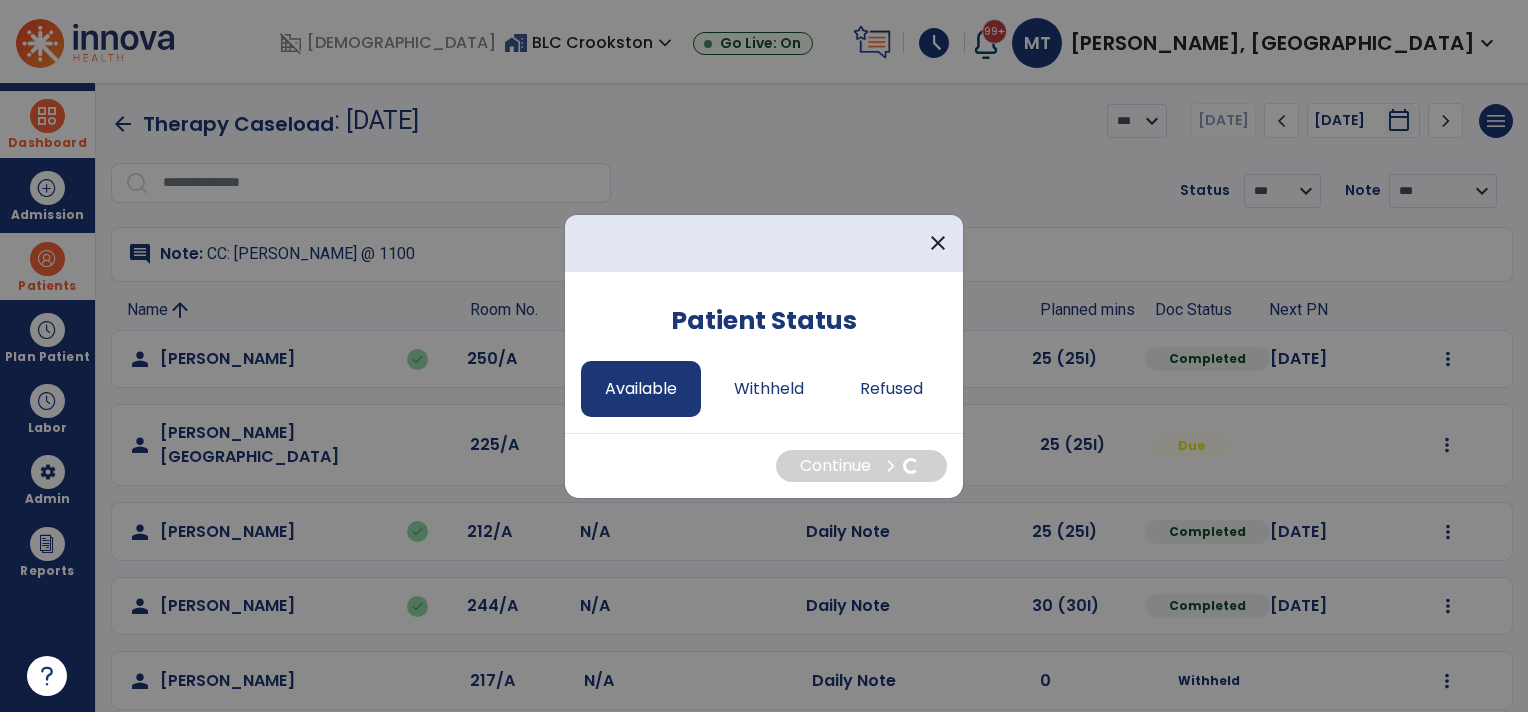 select on "*" 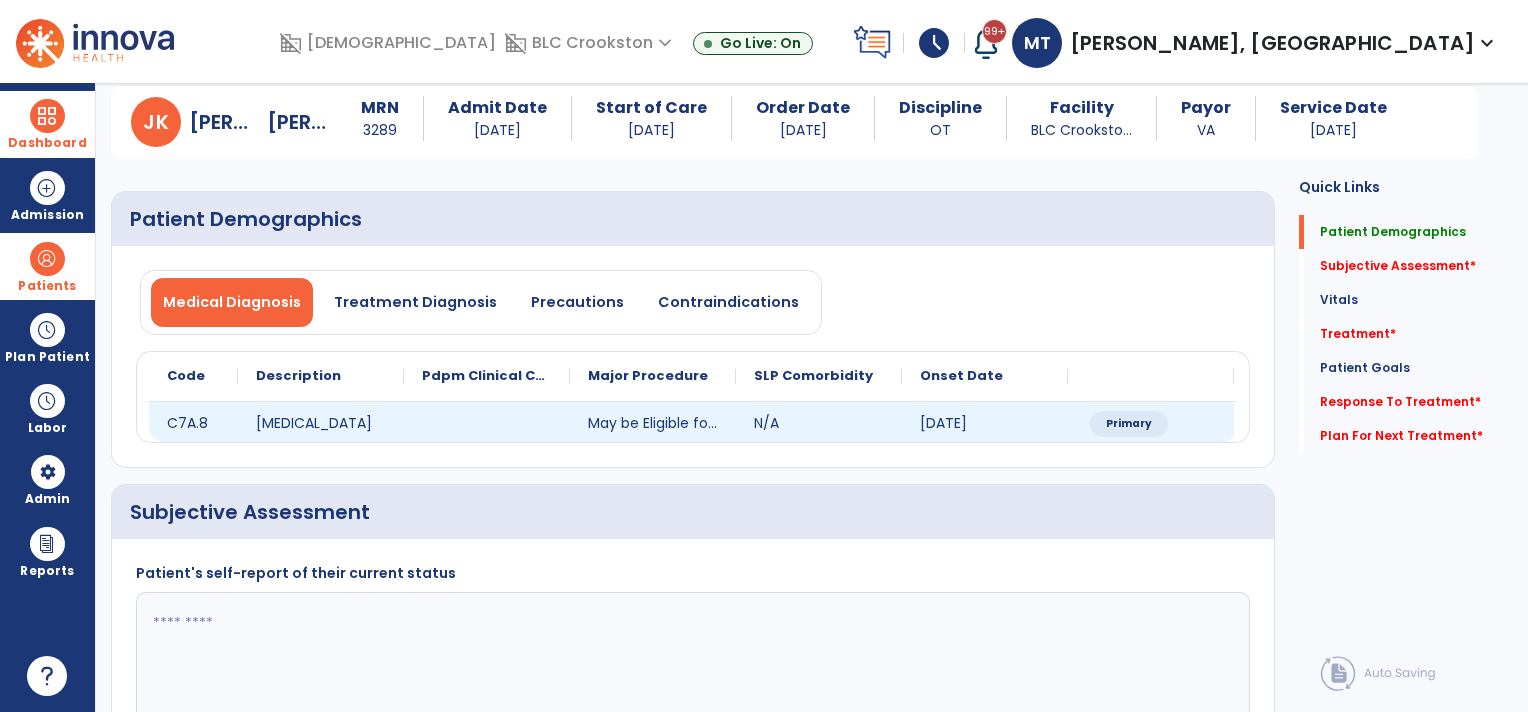 scroll, scrollTop: 200, scrollLeft: 0, axis: vertical 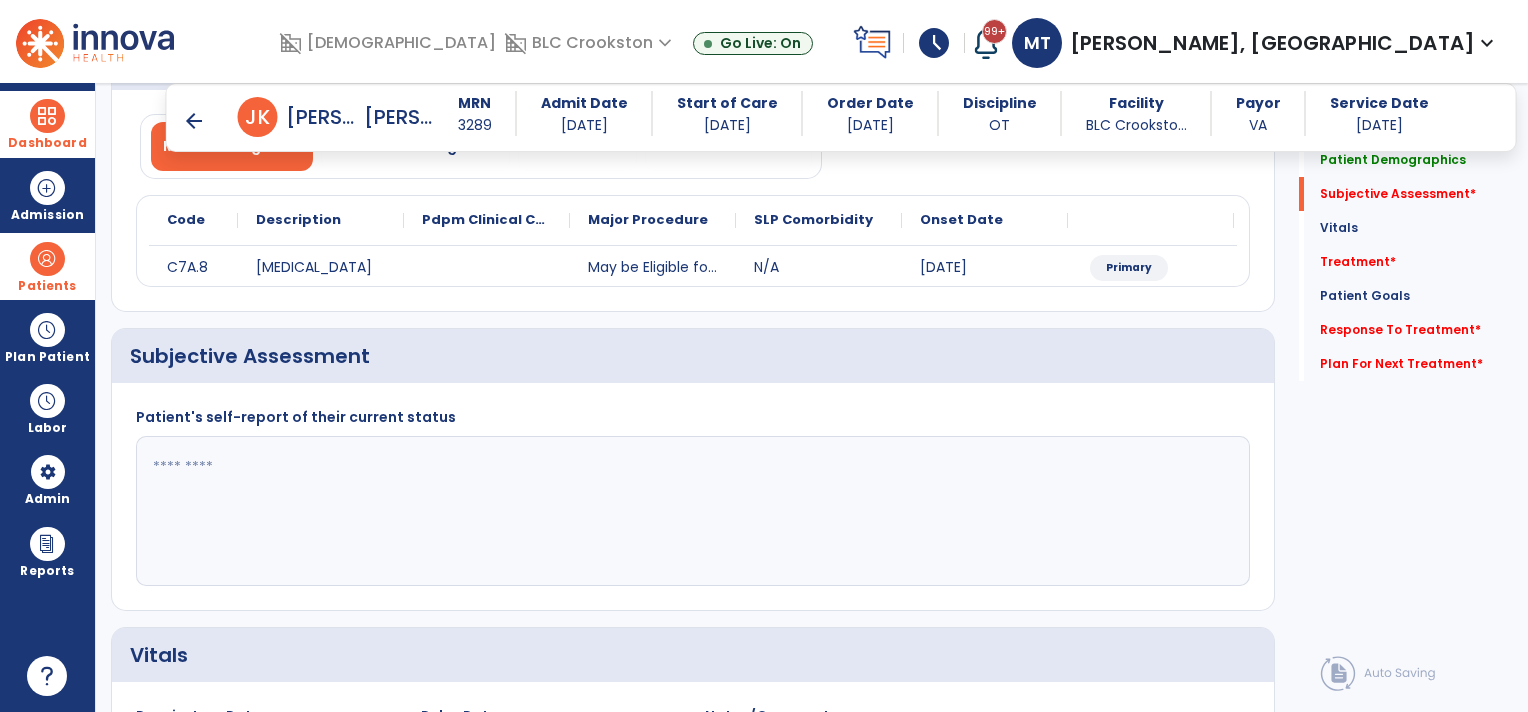 click 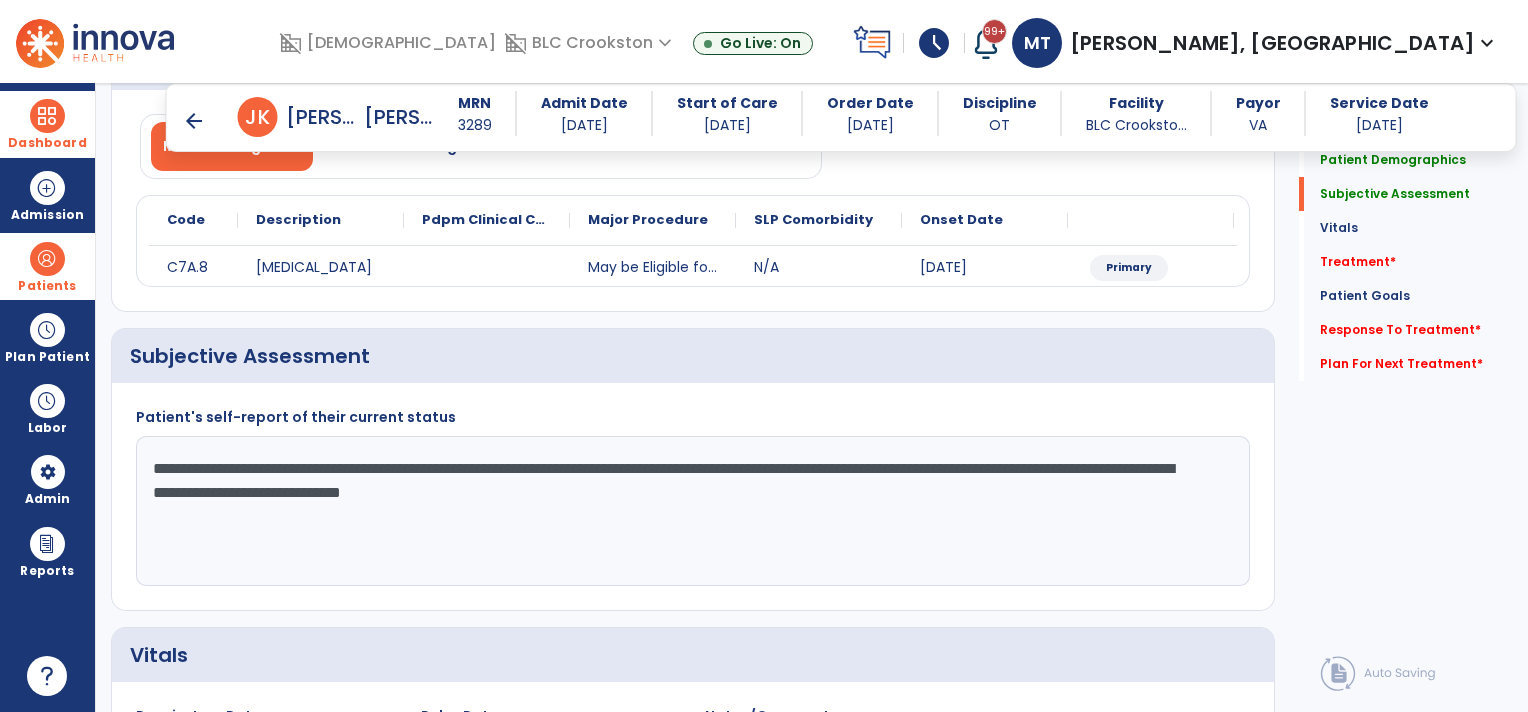 click on "**********" 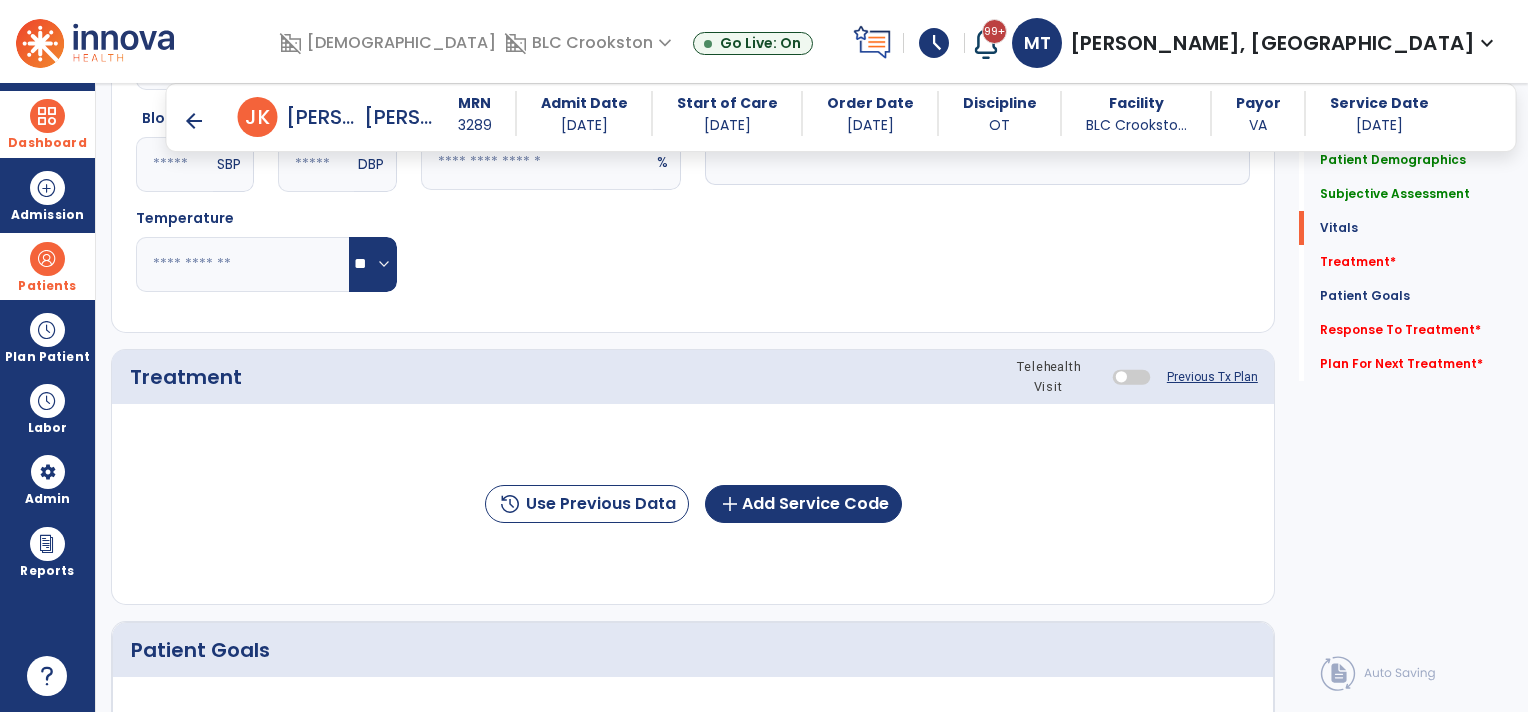 scroll, scrollTop: 500, scrollLeft: 0, axis: vertical 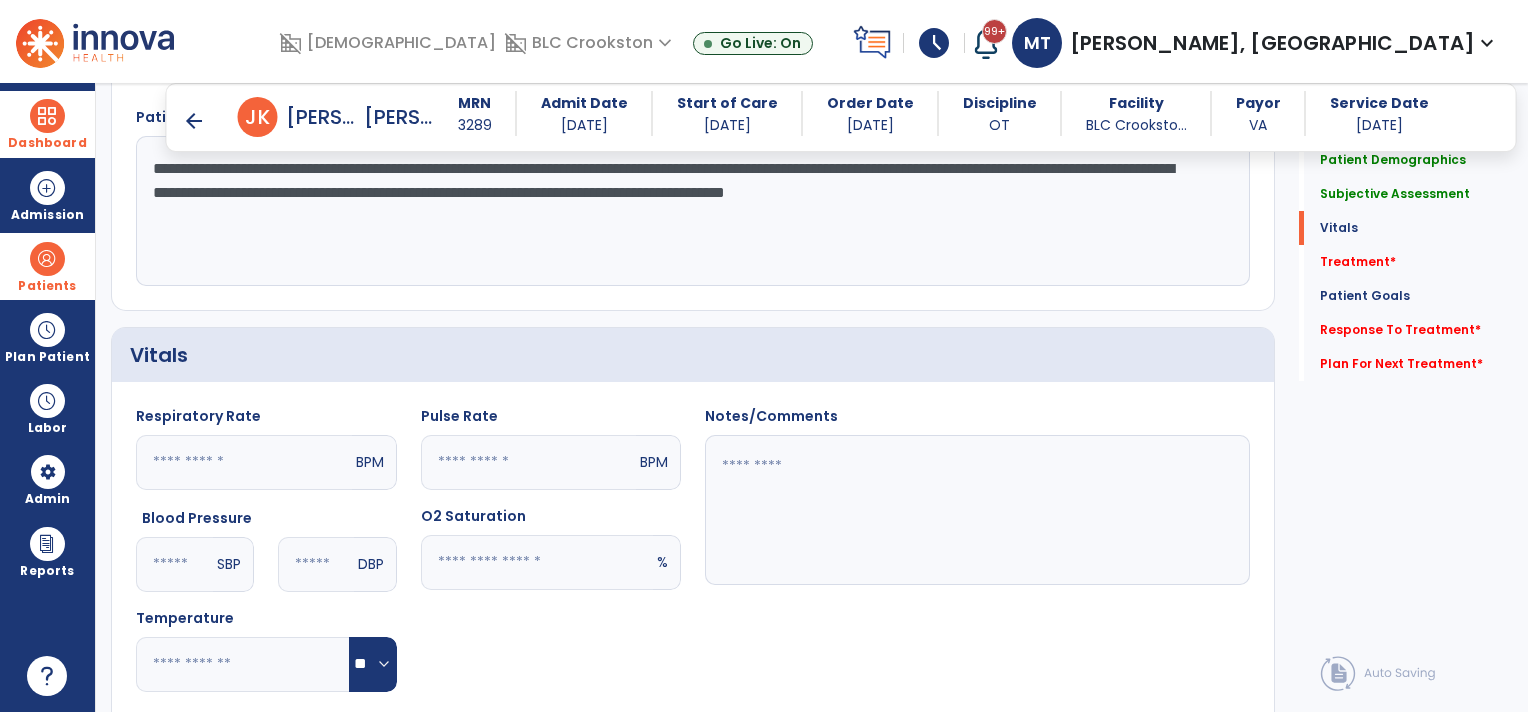 click on "**********" 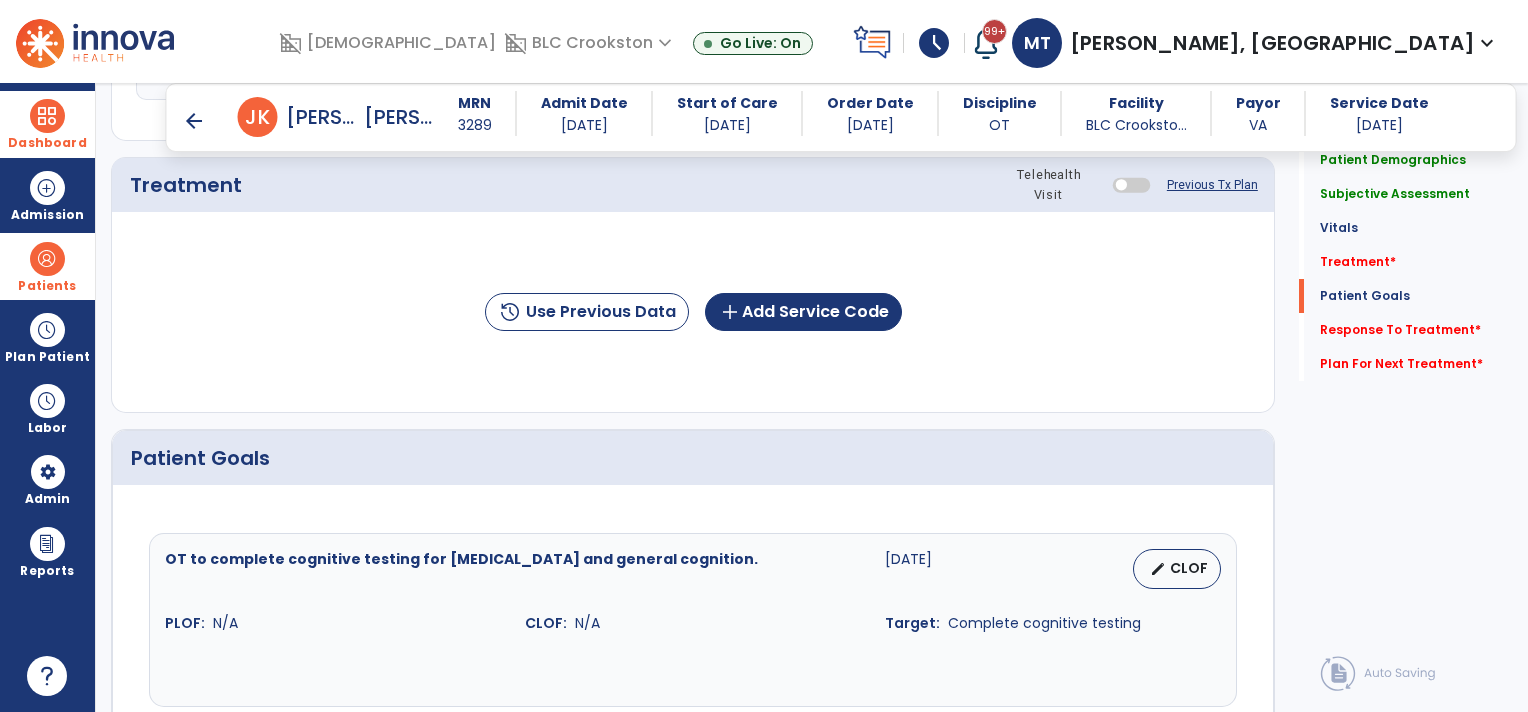 scroll, scrollTop: 1200, scrollLeft: 0, axis: vertical 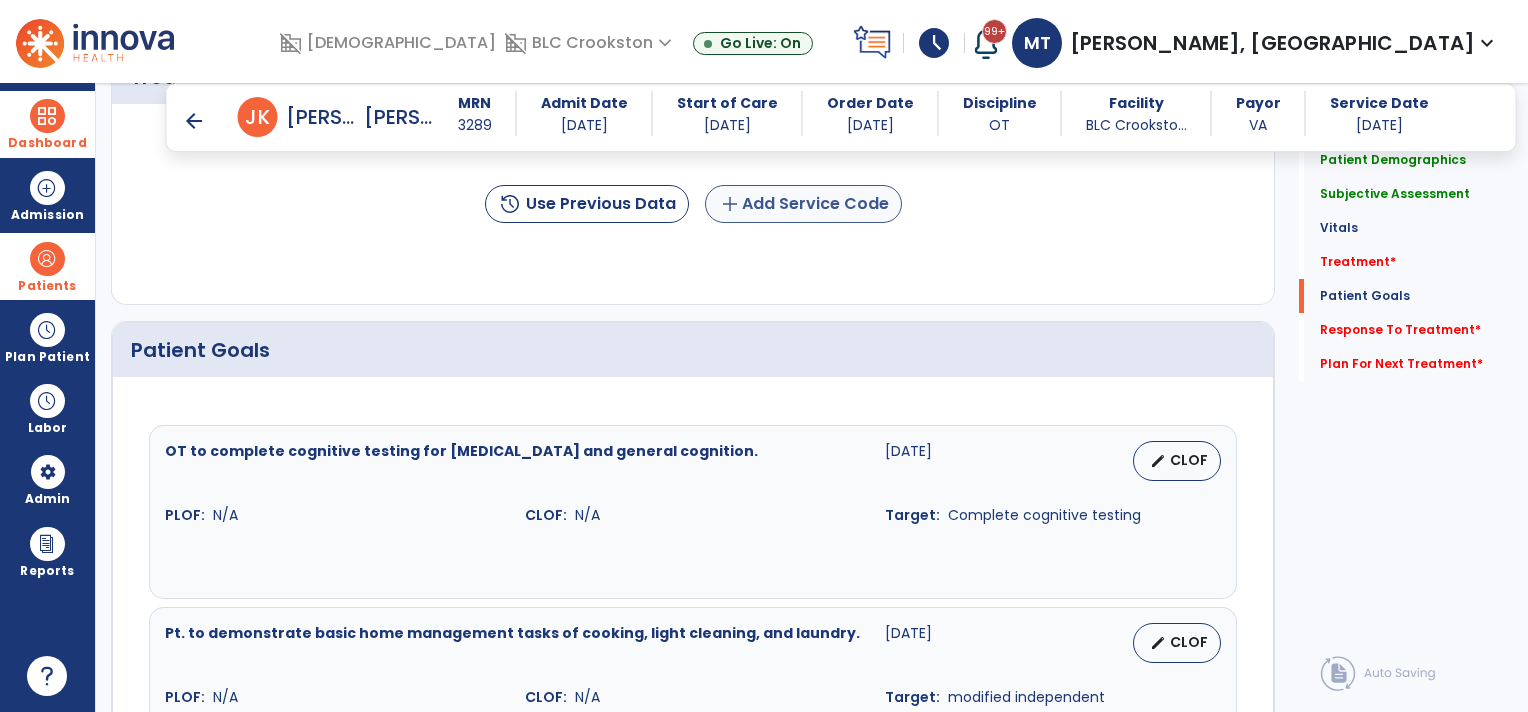 type on "**********" 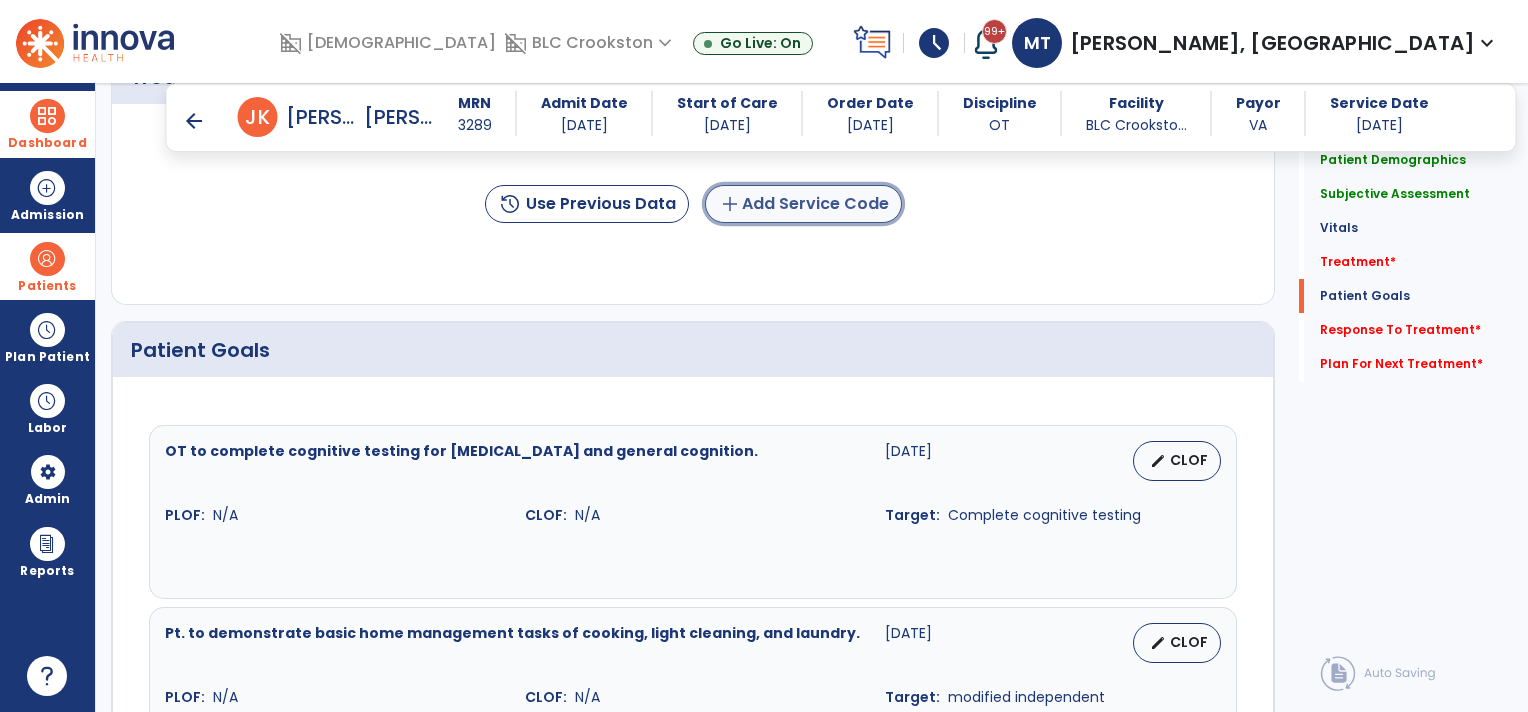 click on "add  Add Service Code" 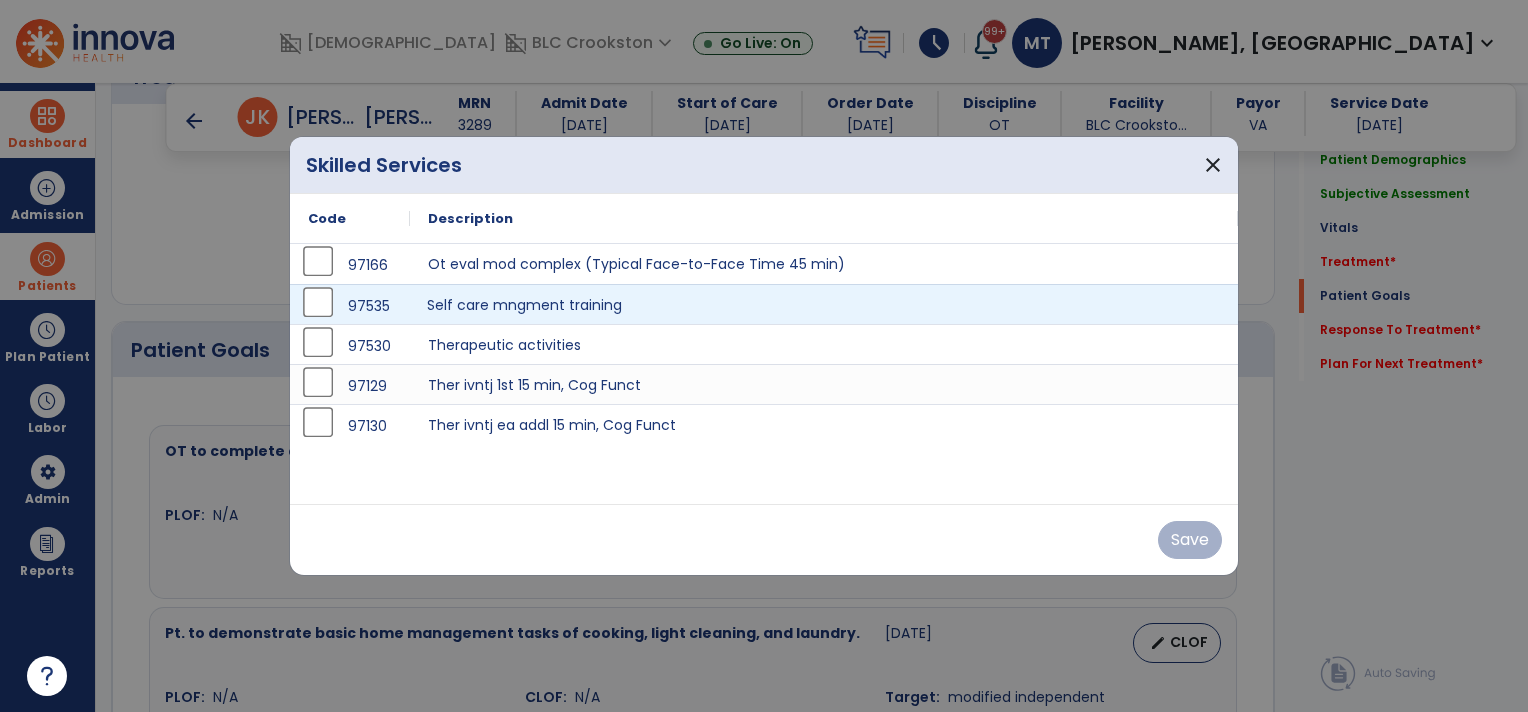 click on "Self care mngment training" at bounding box center [824, 304] 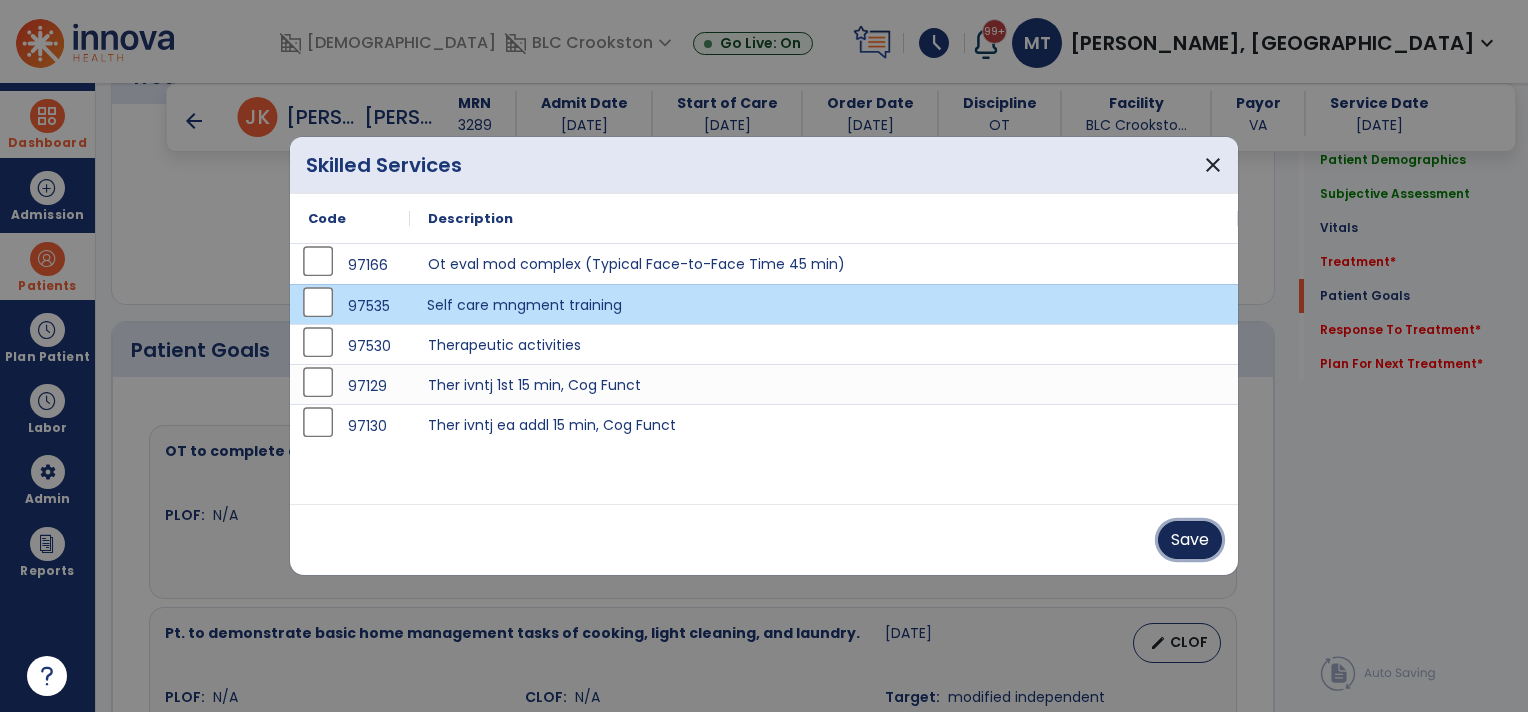 click on "Save" at bounding box center (1190, 540) 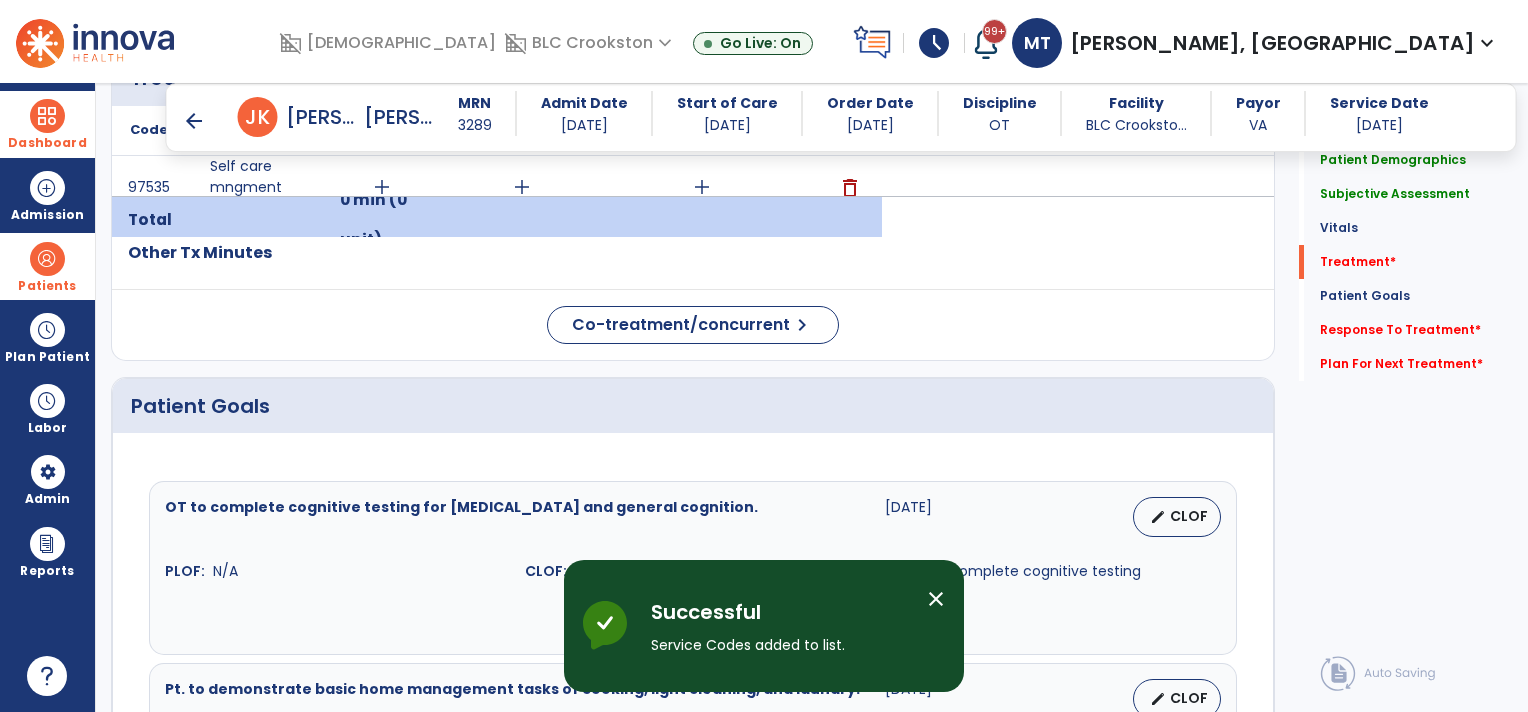 scroll, scrollTop: 1200, scrollLeft: 0, axis: vertical 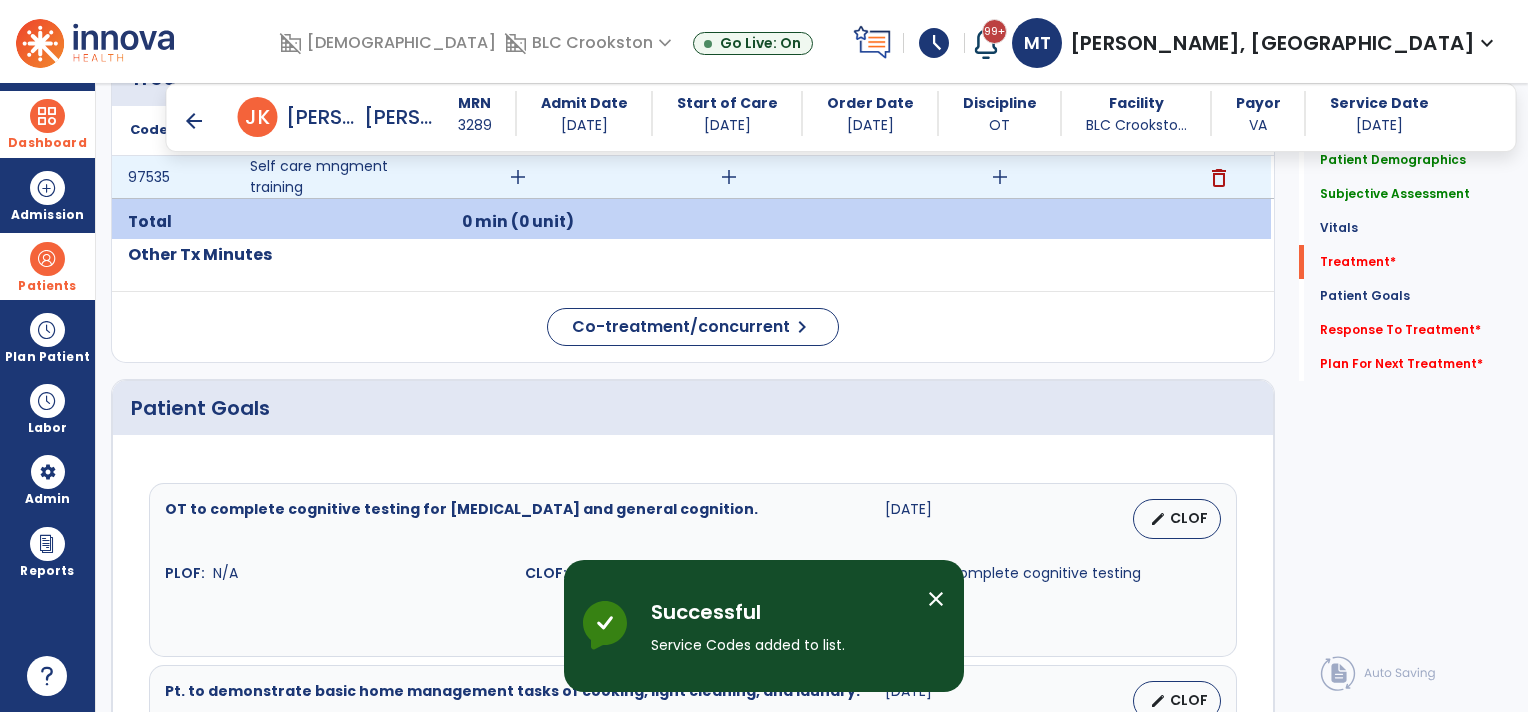 click on "add" at bounding box center (518, 177) 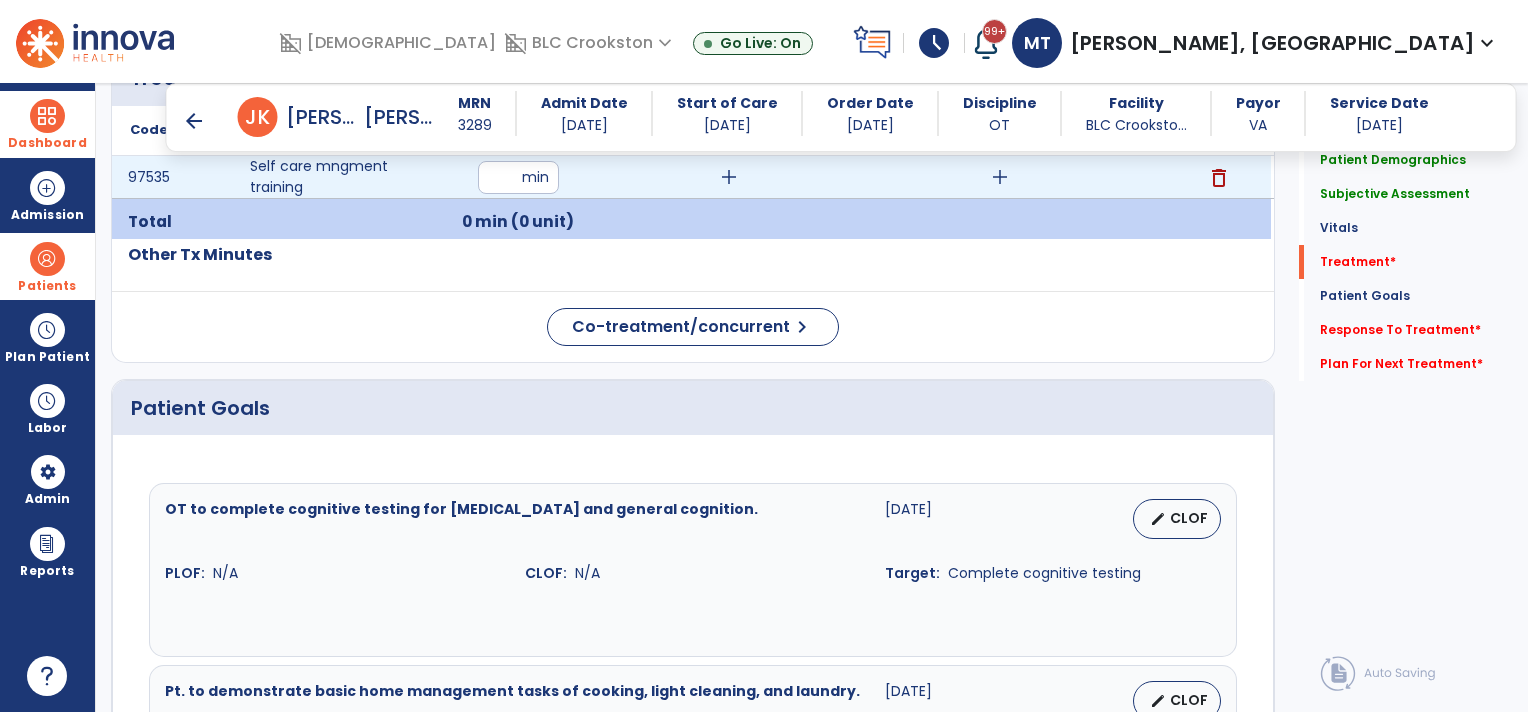 type on "**" 